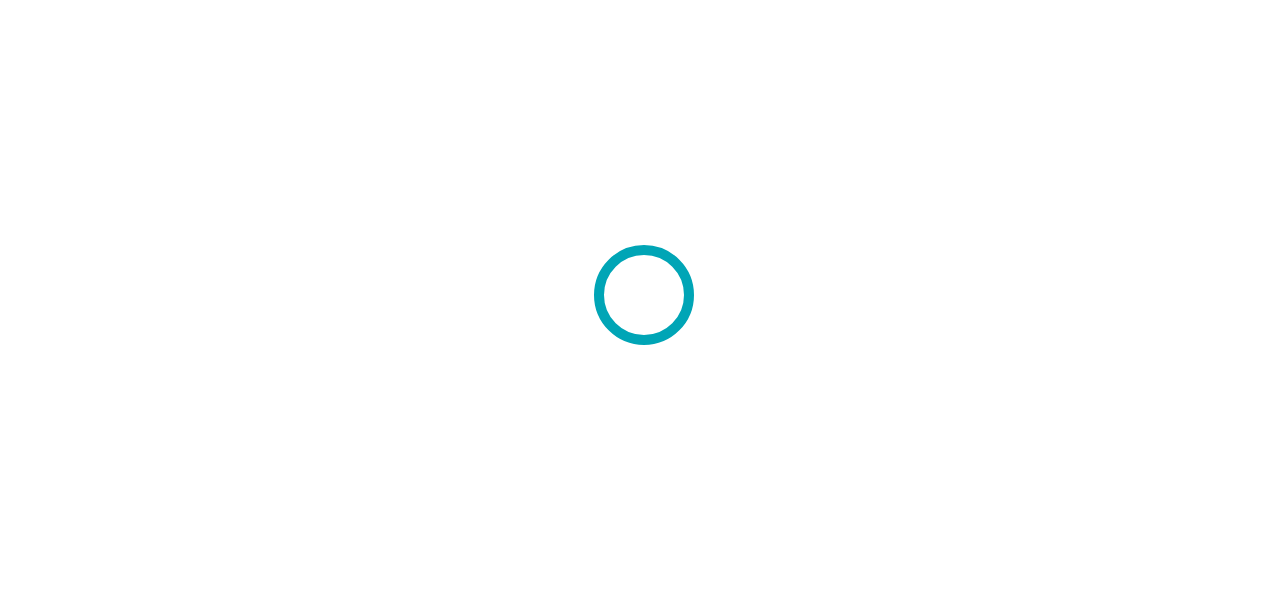 scroll, scrollTop: 0, scrollLeft: 0, axis: both 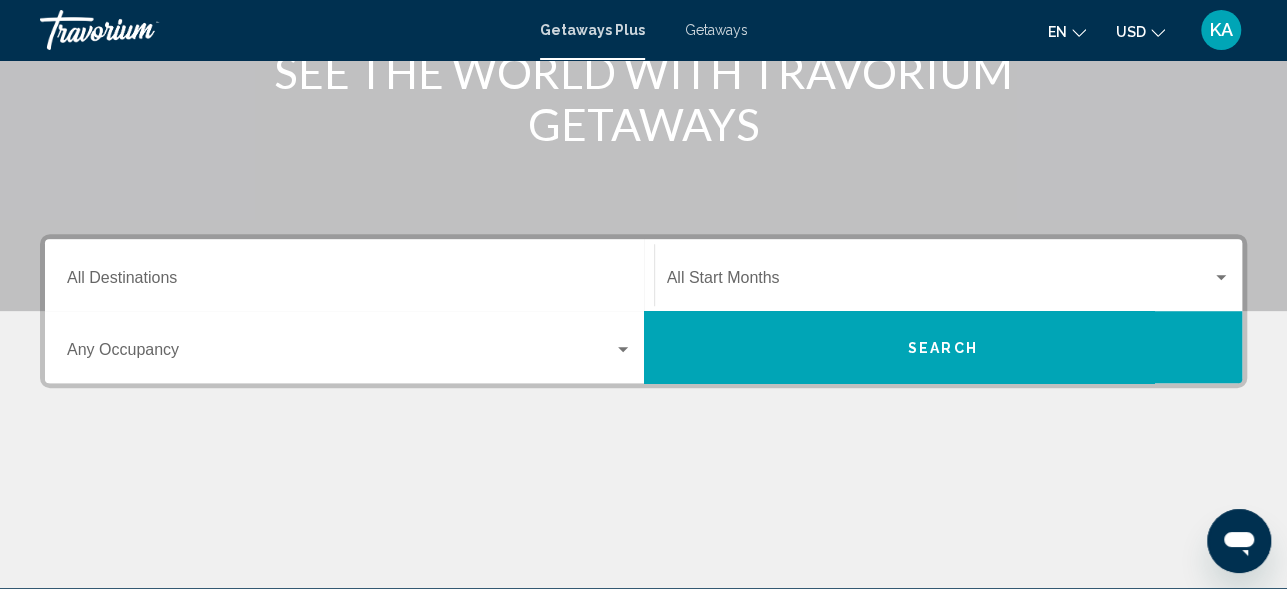 click on "Destination All Destinations" at bounding box center [349, 282] 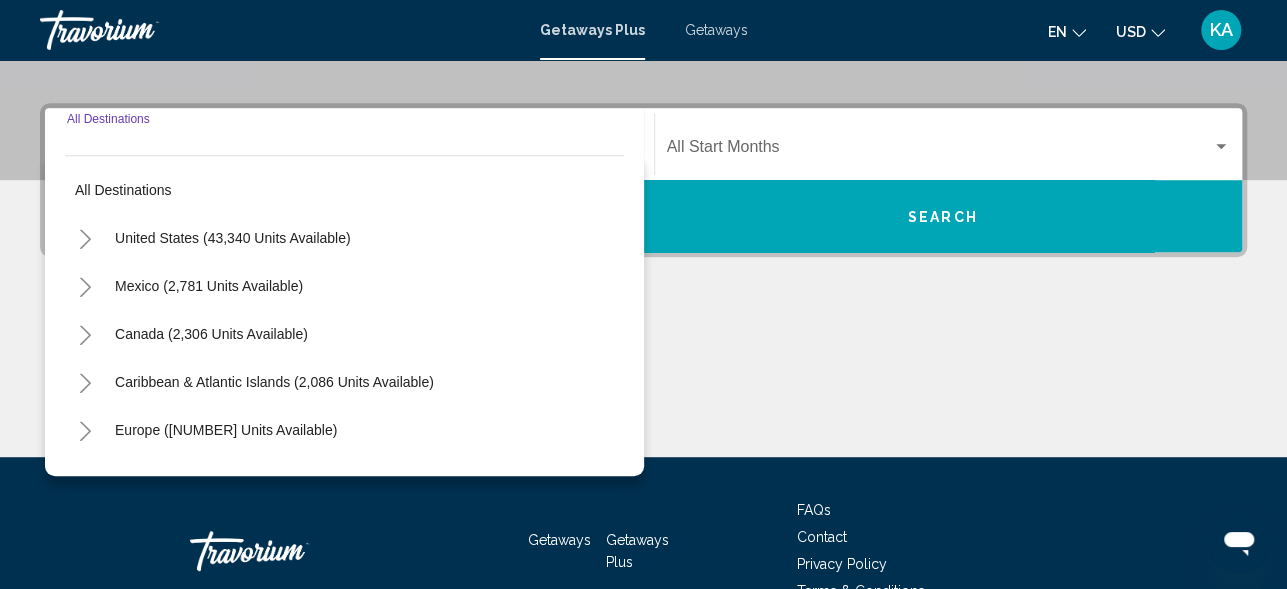 scroll, scrollTop: 457, scrollLeft: 0, axis: vertical 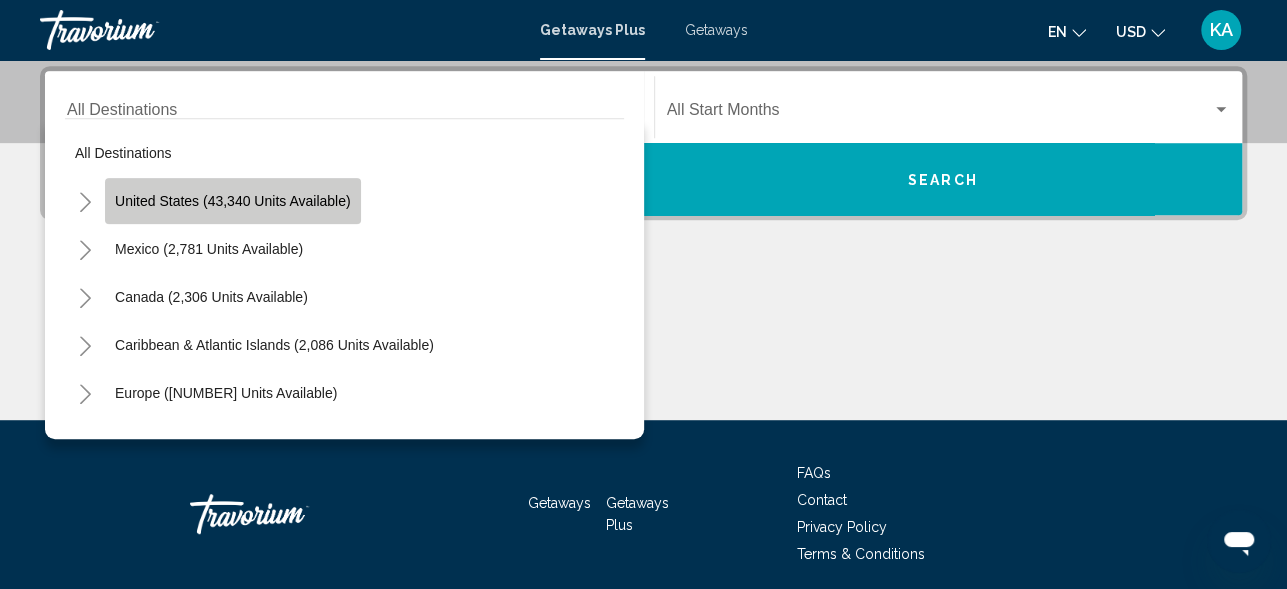 click on "United States (43,340 units available)" 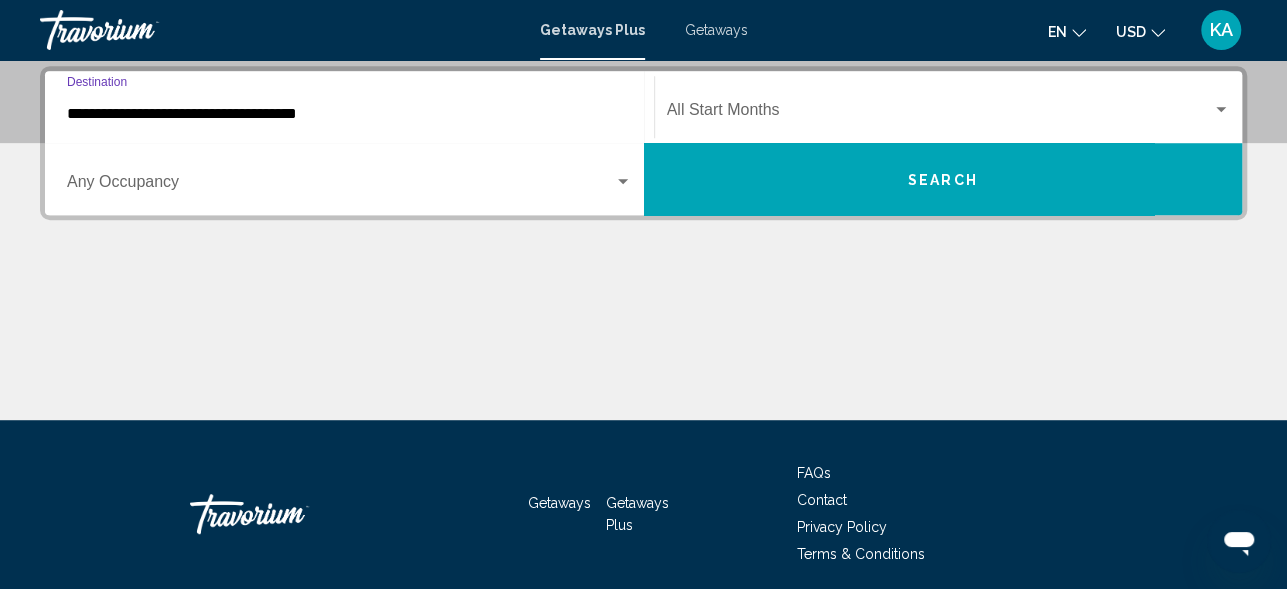 click at bounding box center (940, 114) 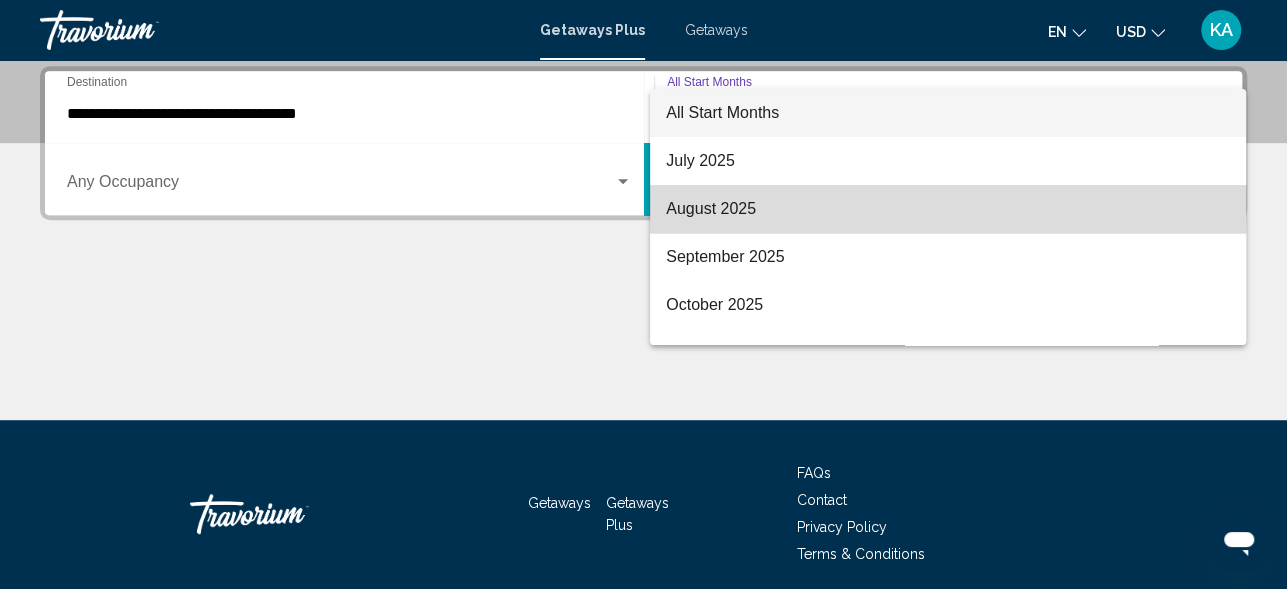click on "August 2025" at bounding box center (948, 209) 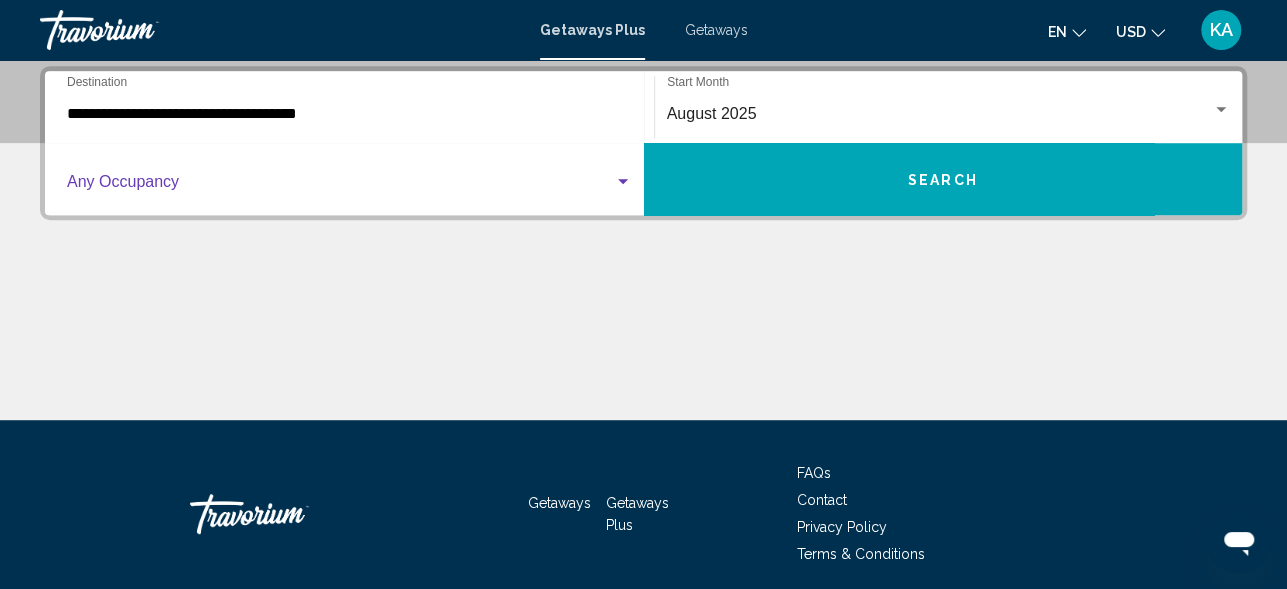 click at bounding box center (623, 182) 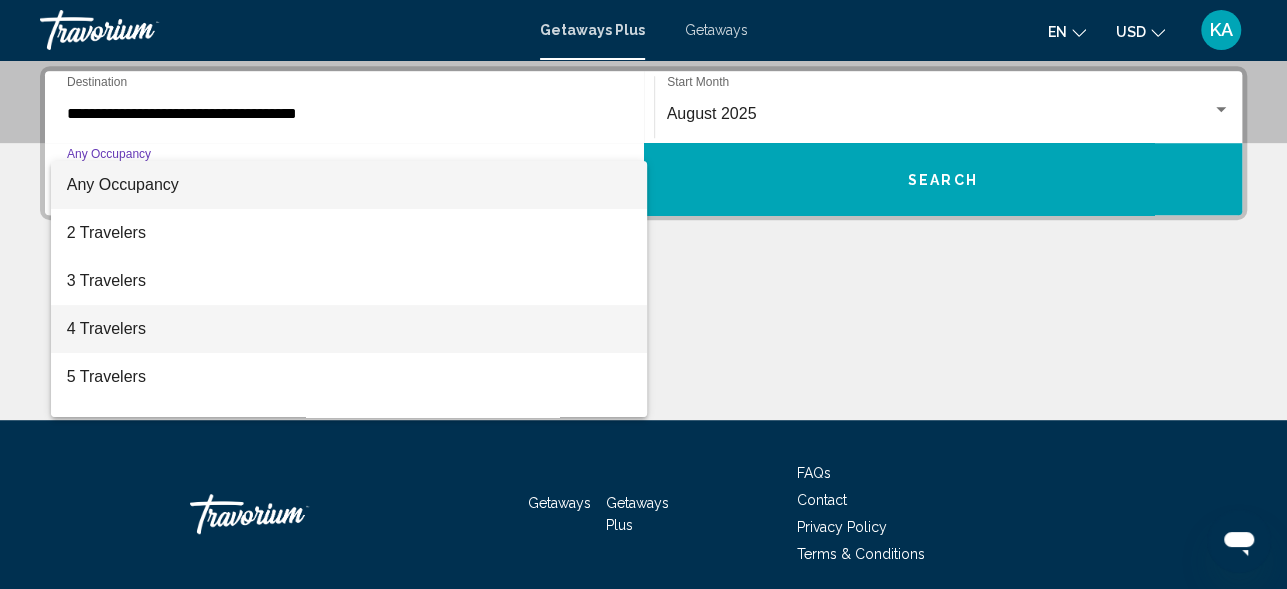 click on "4 Travelers" at bounding box center [349, 329] 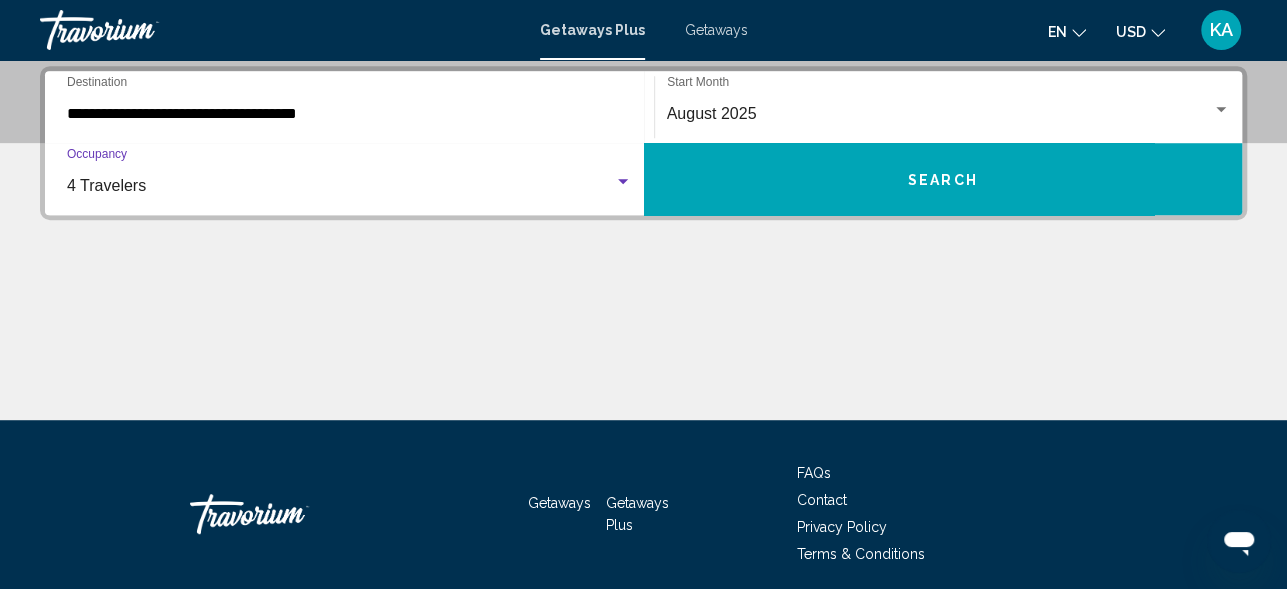 click on "Search" at bounding box center [943, 180] 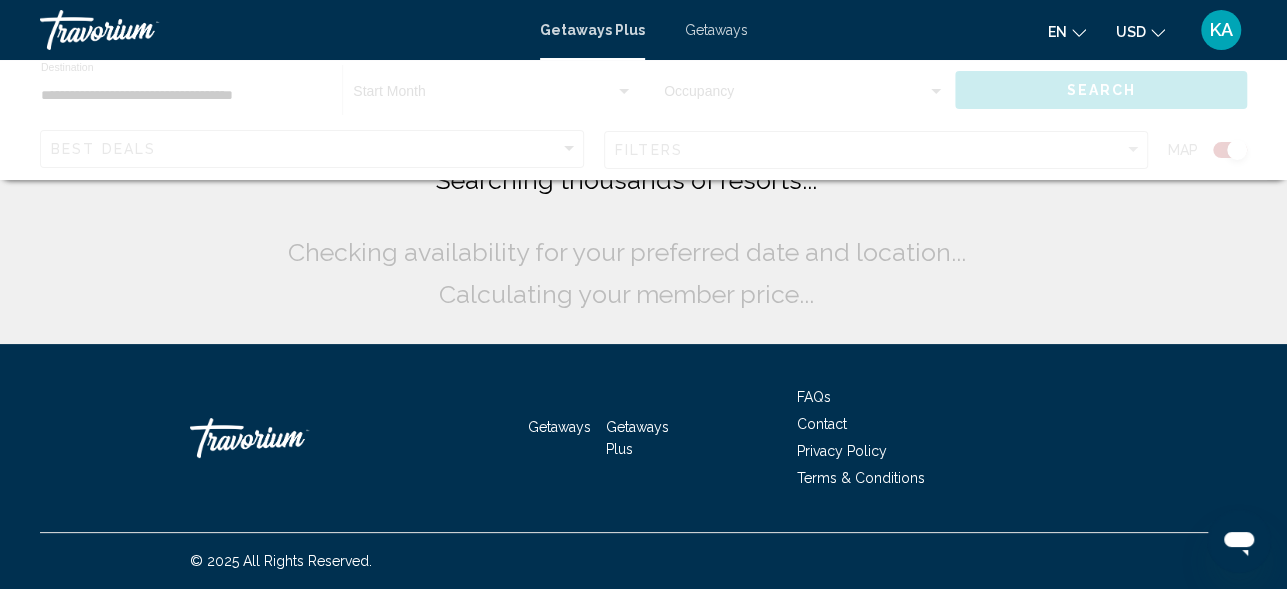 scroll, scrollTop: 0, scrollLeft: 0, axis: both 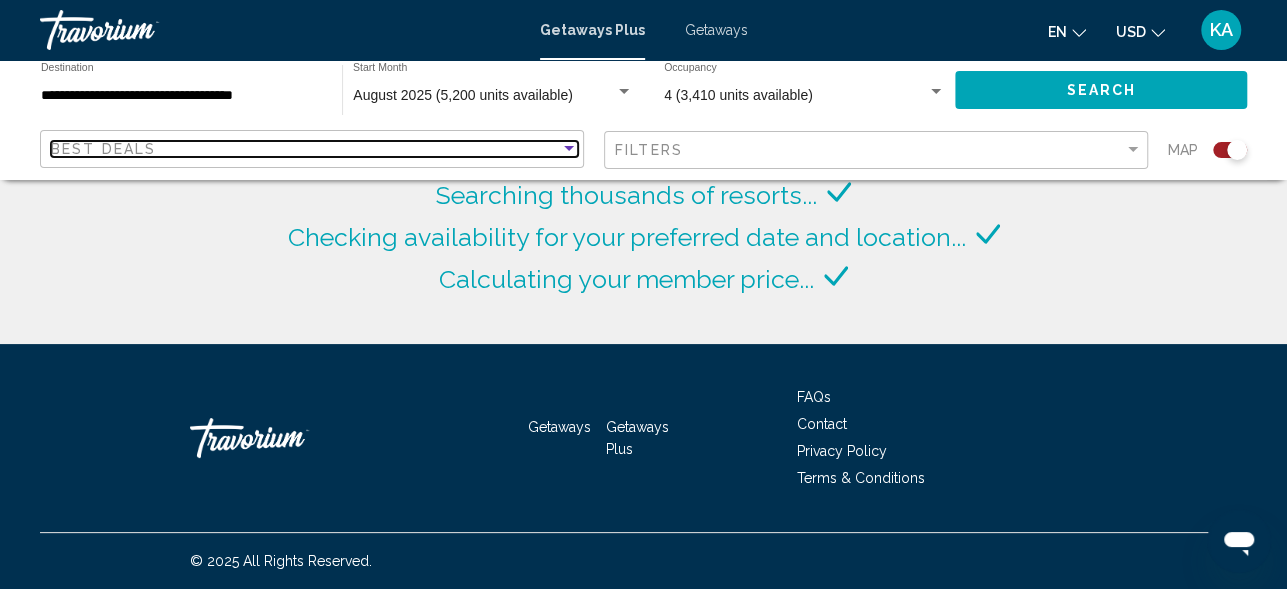 click at bounding box center [569, 149] 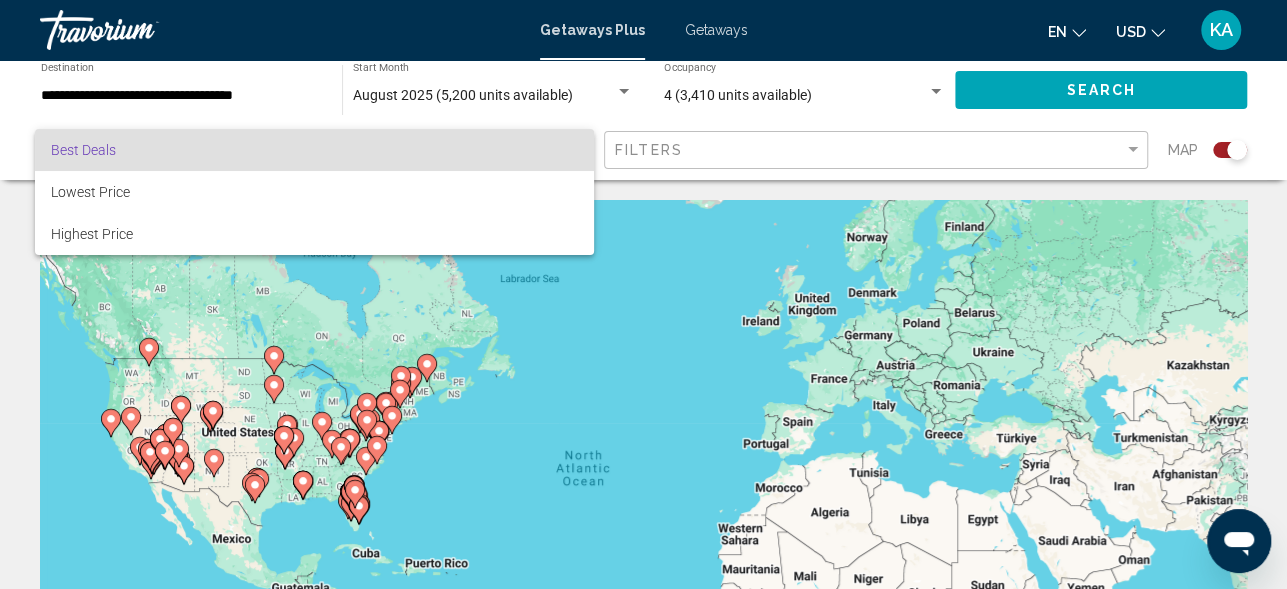 click at bounding box center (643, 294) 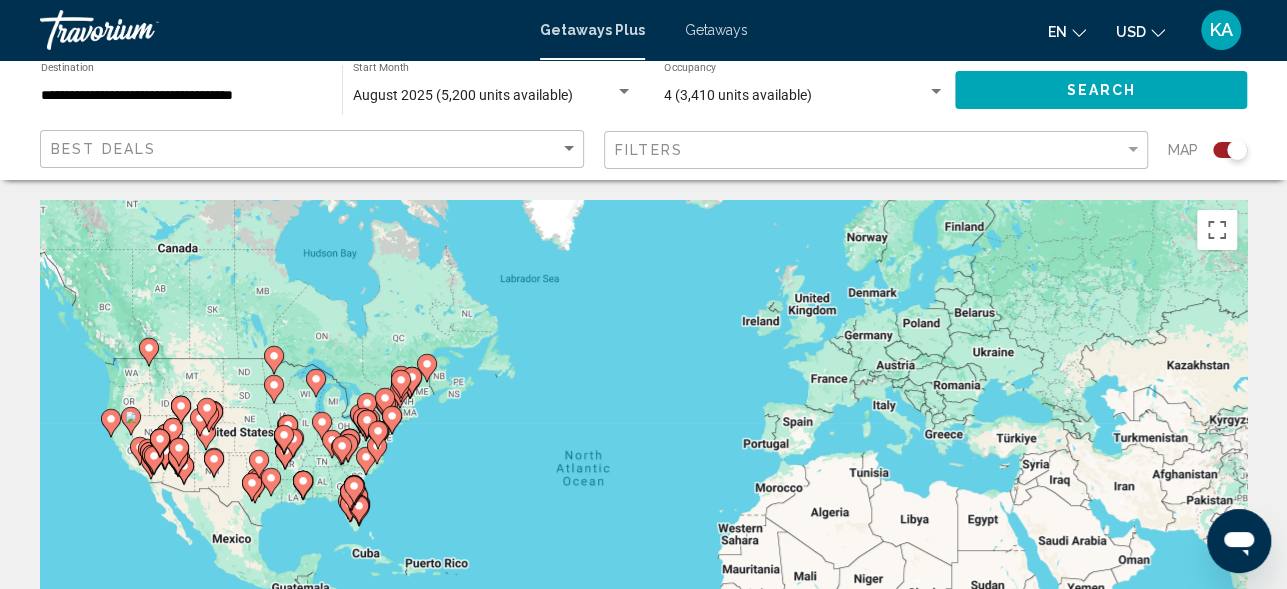 click on "To activate drag with keyboard, press Alt + Enter. Once in keyboard drag state, use the arrow keys to move the marker. To complete the drag, press the Enter key. To cancel, press Escape." at bounding box center [643, 500] 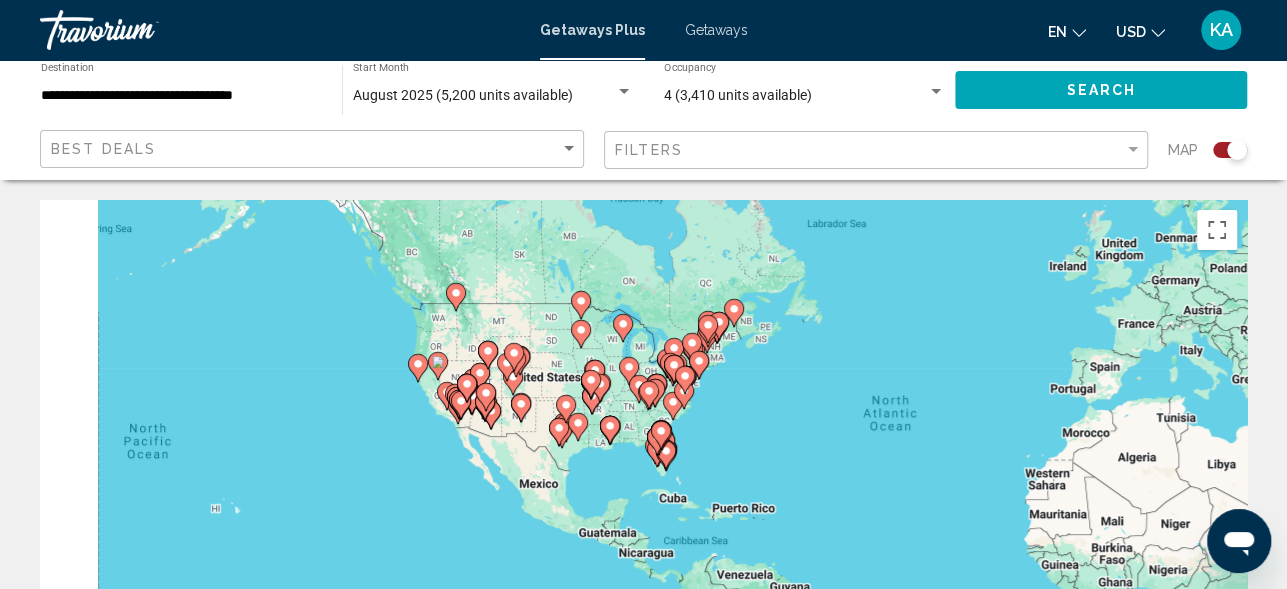drag, startPoint x: 296, startPoint y: 402, endPoint x: 604, endPoint y: 344, distance: 313.41345 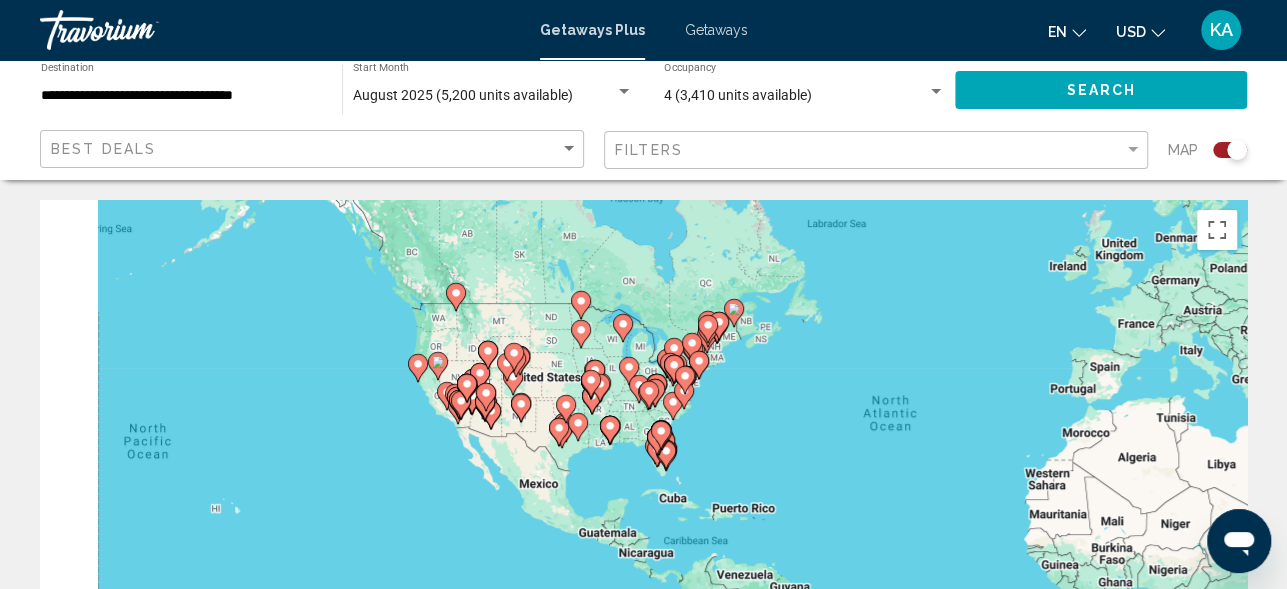 click on "To activate drag with keyboard, press Alt + Enter. Once in keyboard drag state, use the arrow keys to move the marker. To complete the drag, press the Enter key. To cancel, press Escape." at bounding box center [643, 500] 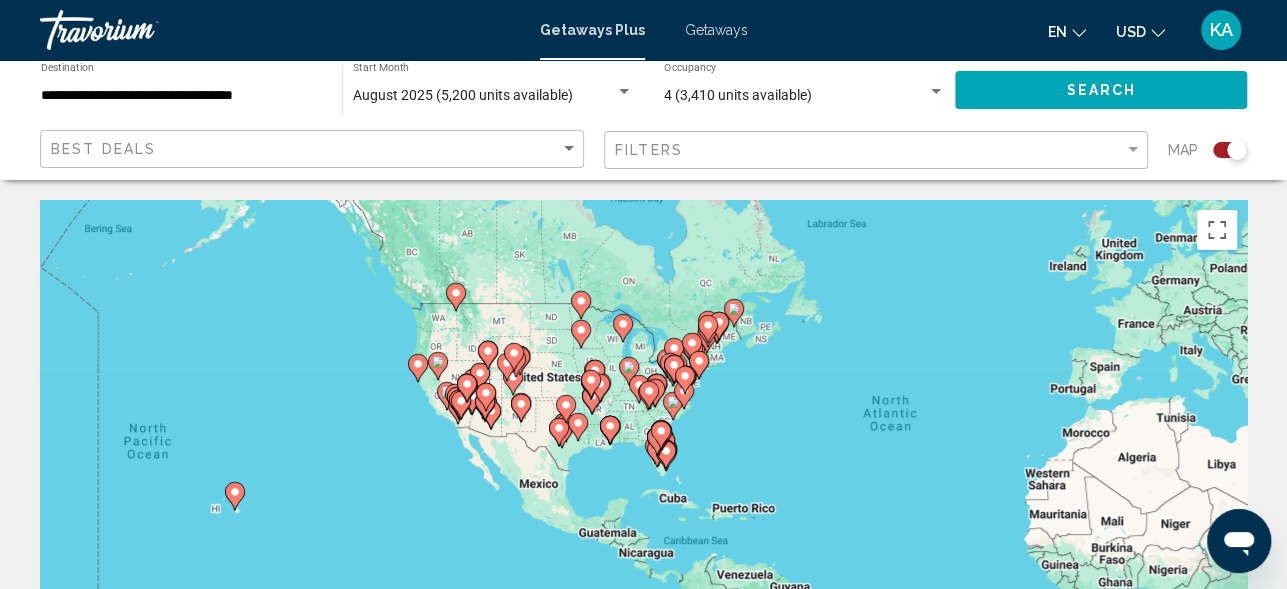 click on "To activate drag with keyboard, press Alt + Enter. Once in keyboard drag state, use the arrow keys to move the marker. To complete the drag, press the Enter key. To cancel, press Escape." at bounding box center (643, 500) 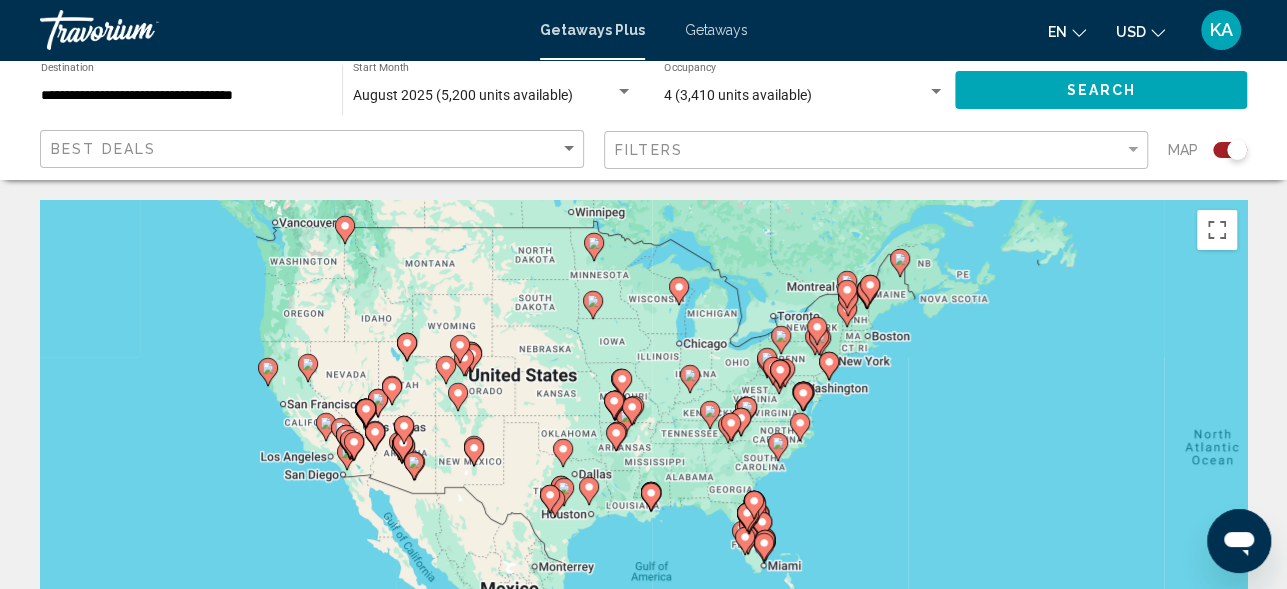 click on "To activate drag with keyboard, press Alt + Enter. Once in keyboard drag state, use the arrow keys to move the marker. To complete the drag, press the Enter key. To cancel, press Escape." at bounding box center (643, 500) 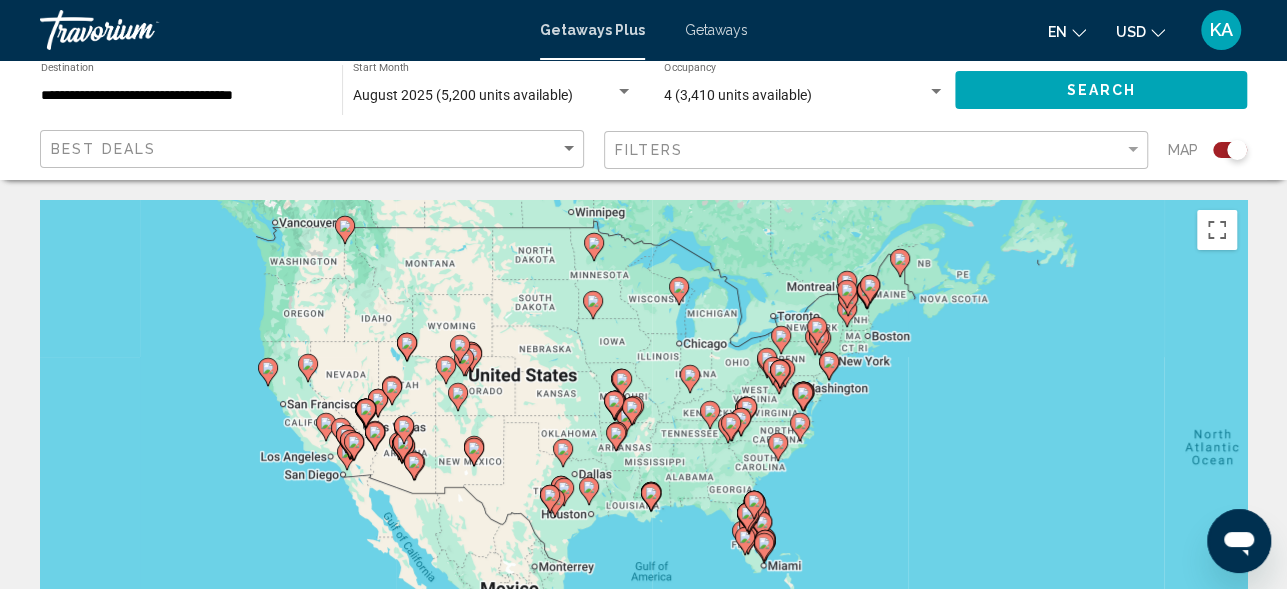 click on "To activate drag with keyboard, press Alt + Enter. Once in keyboard drag state, use the arrow keys to move the marker. To complete the drag, press the Enter key. To cancel, press Escape." at bounding box center [643, 500] 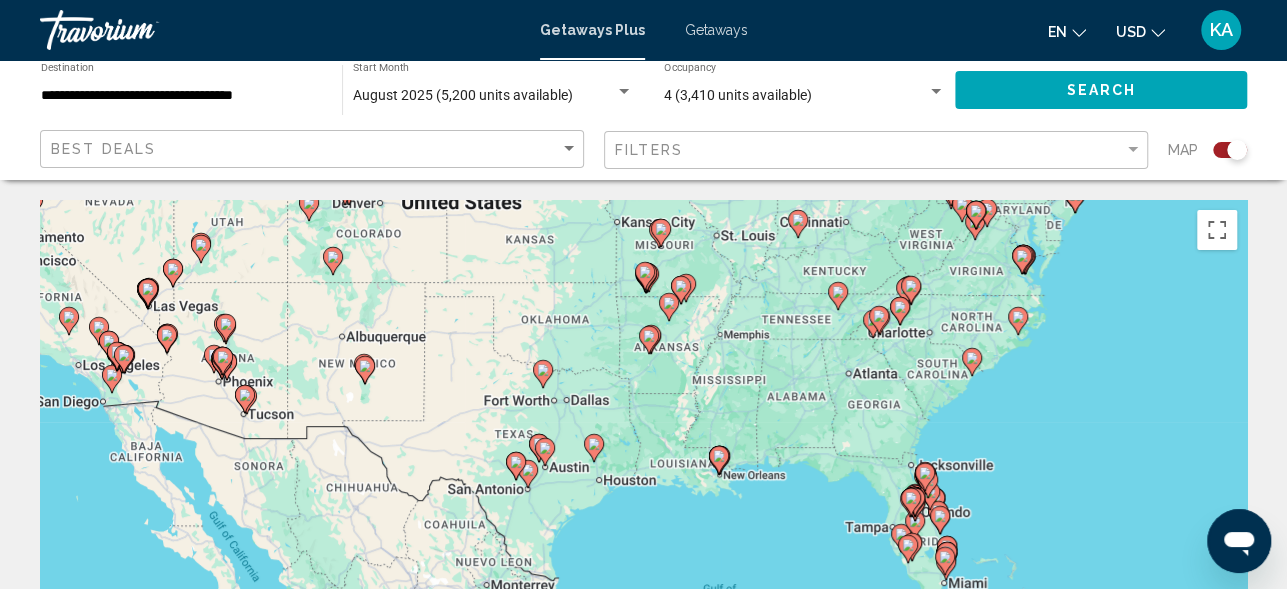 drag, startPoint x: 590, startPoint y: 482, endPoint x: 585, endPoint y: 328, distance: 154.08115 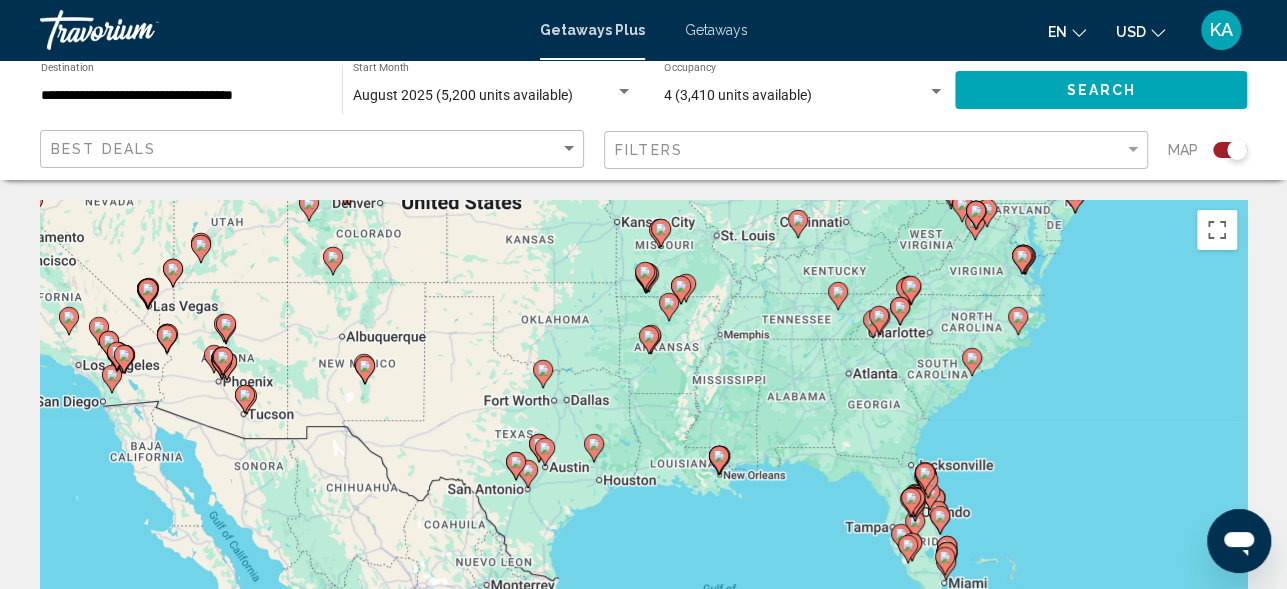 click 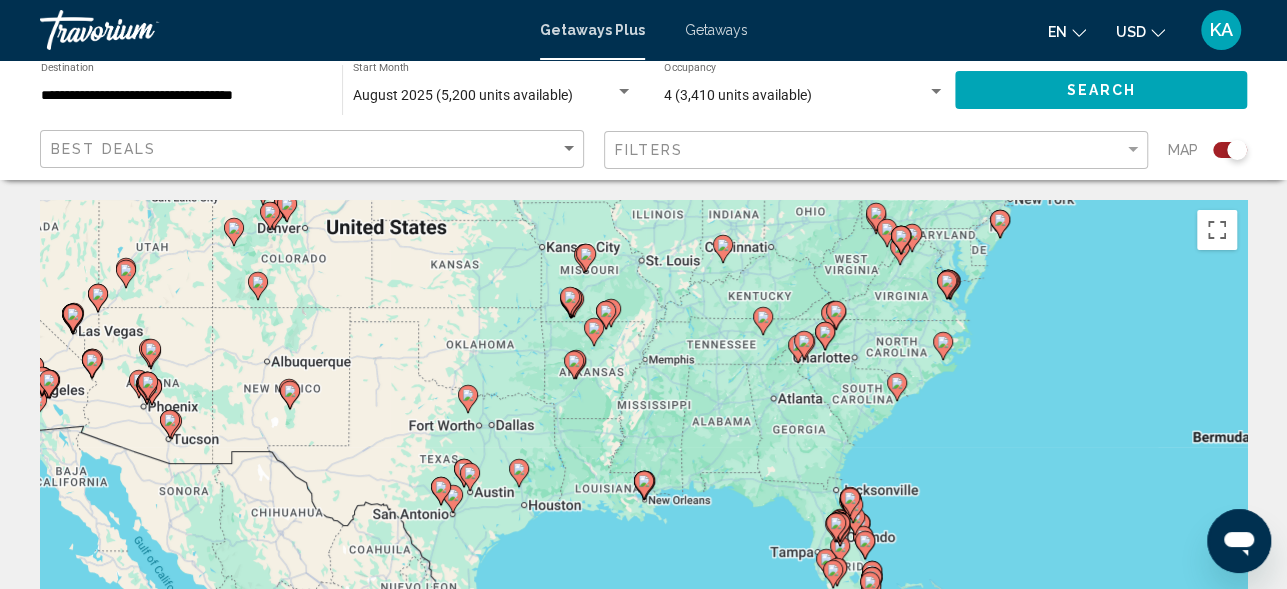 click 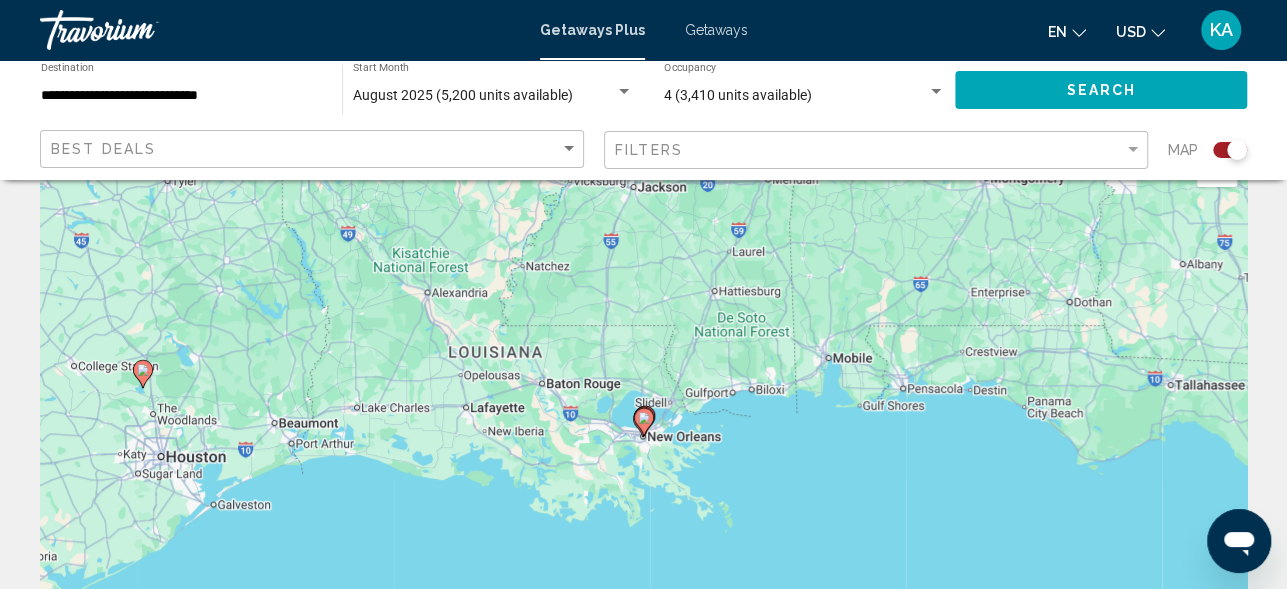 scroll, scrollTop: 62, scrollLeft: 0, axis: vertical 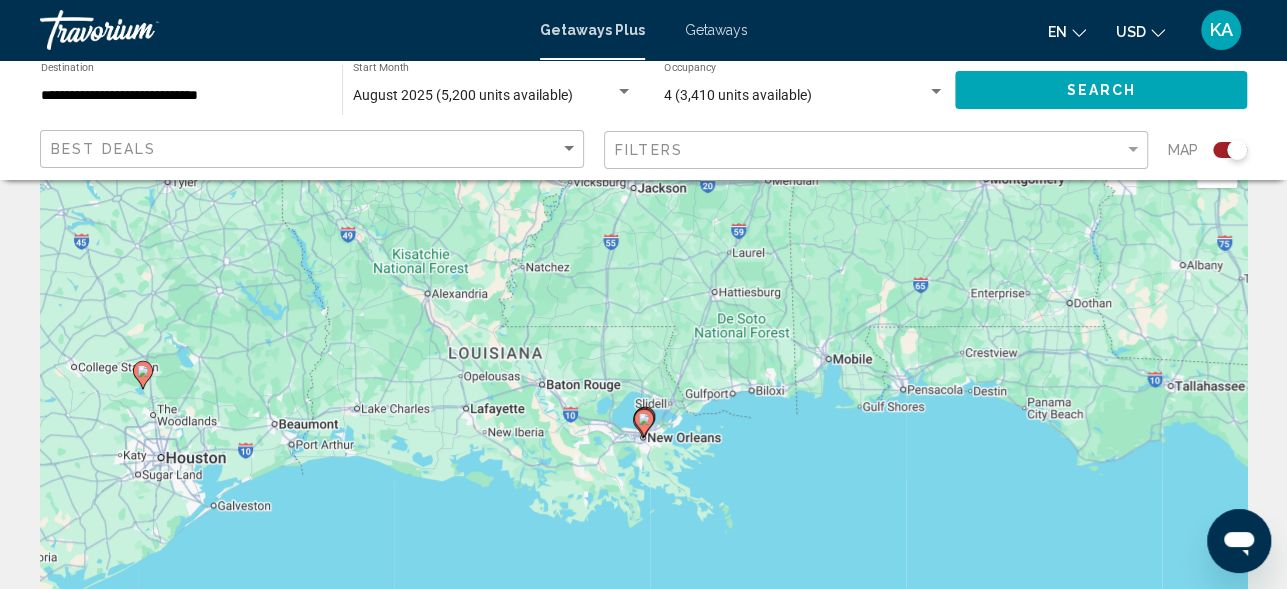 click 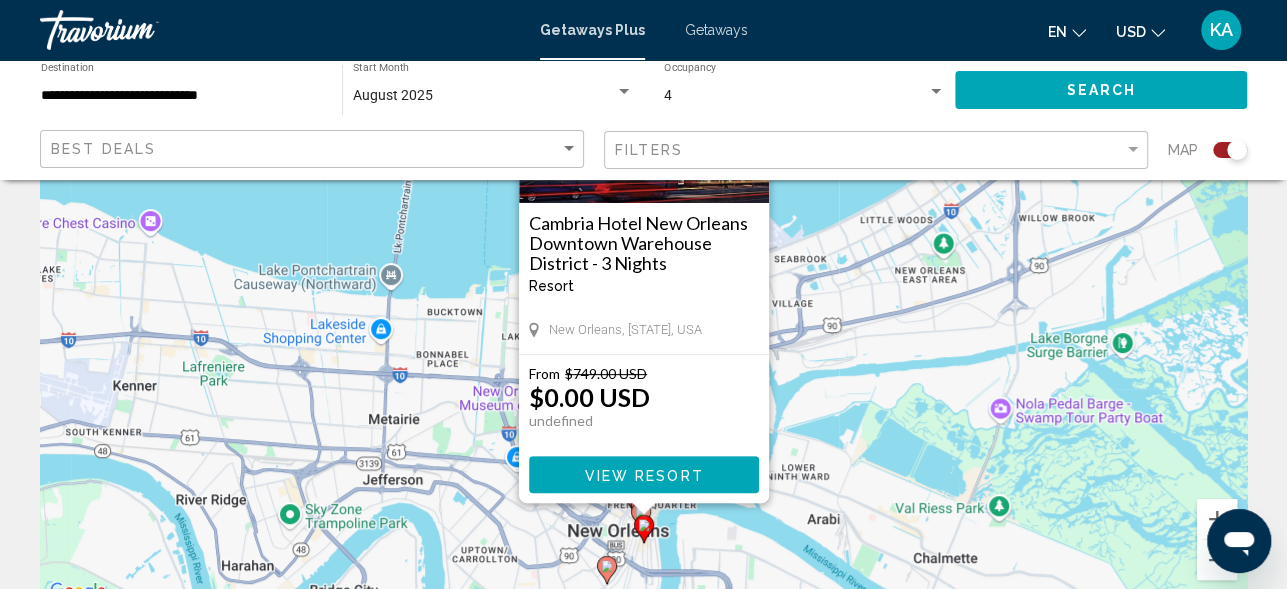 scroll, scrollTop: 214, scrollLeft: 0, axis: vertical 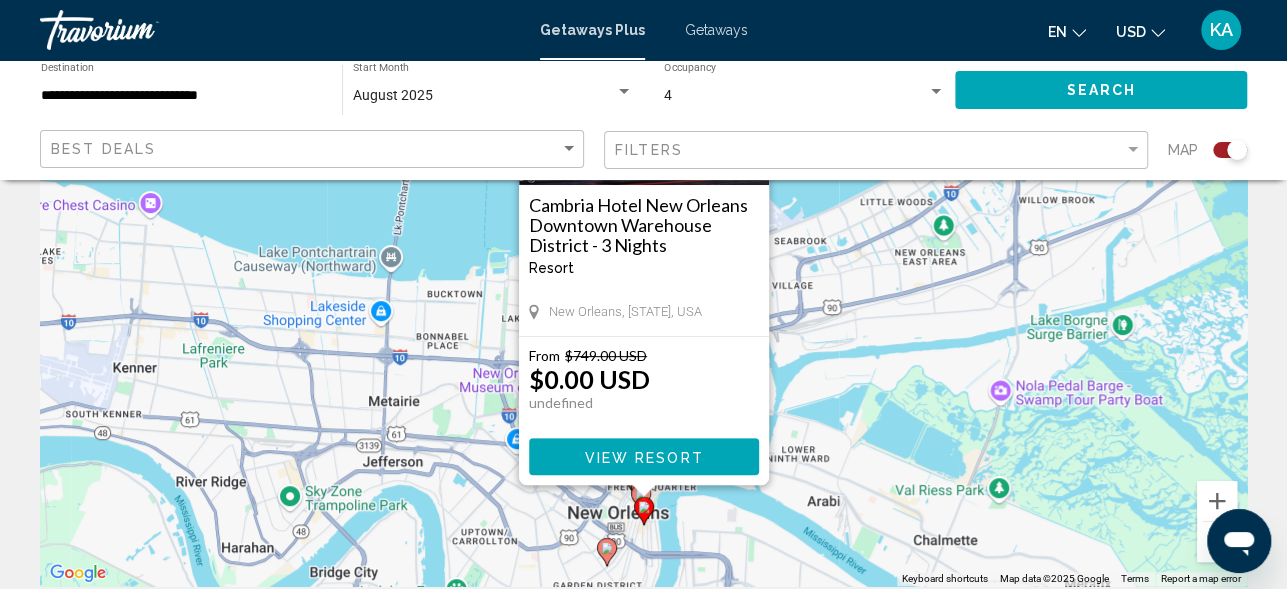 click 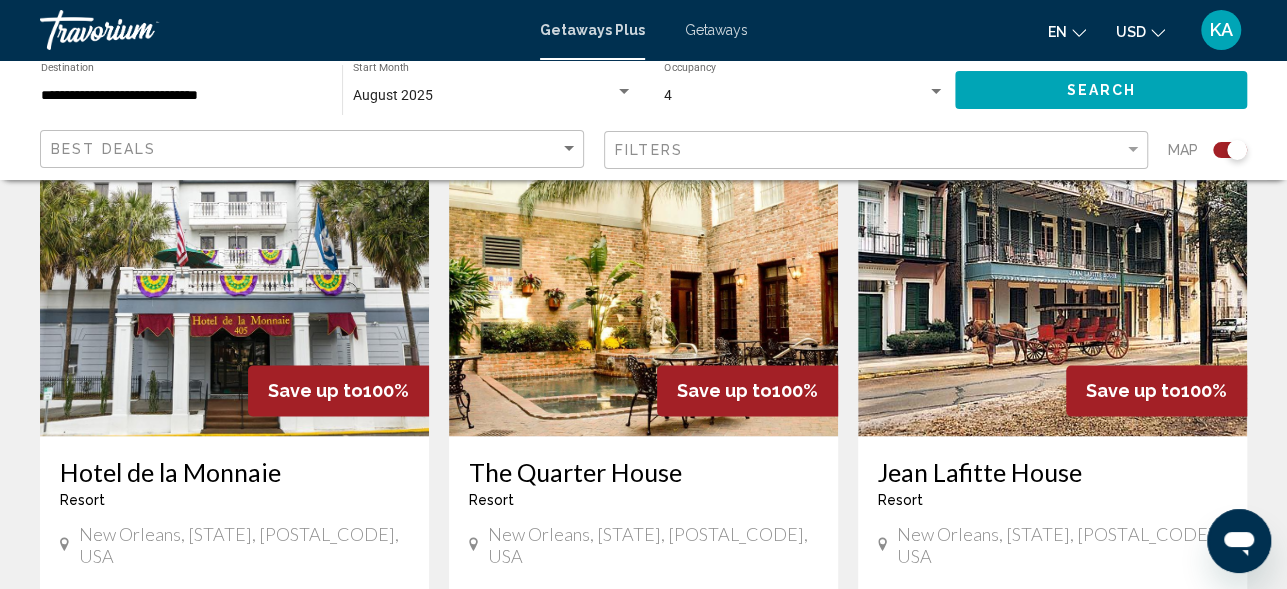 scroll, scrollTop: 1539, scrollLeft: 0, axis: vertical 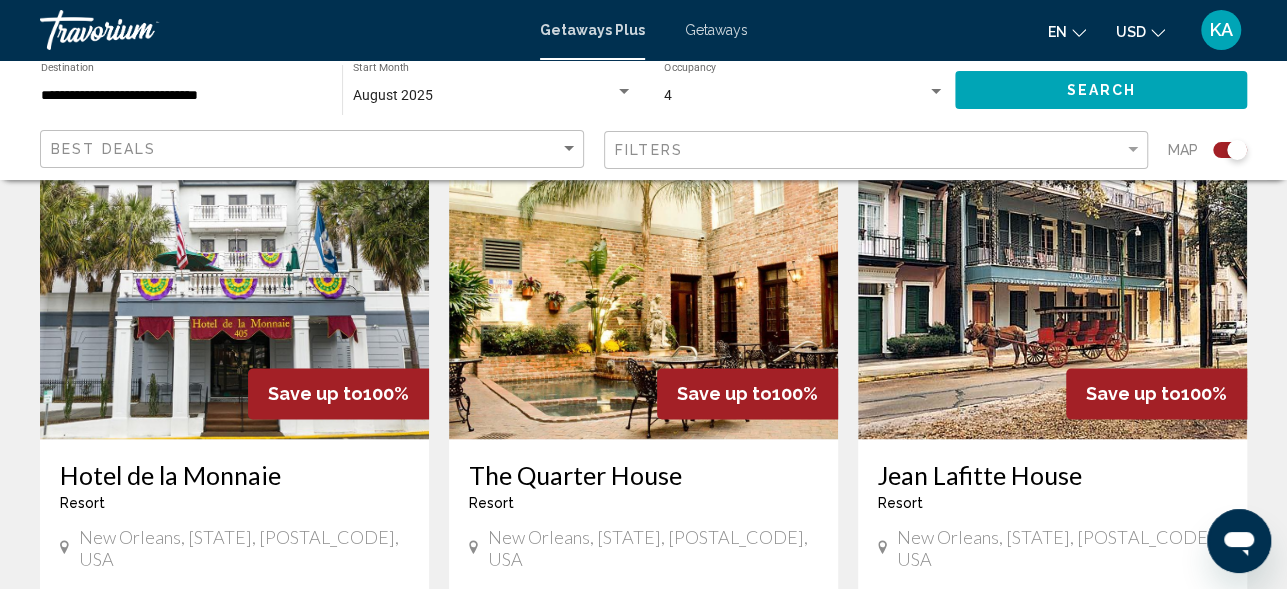 click 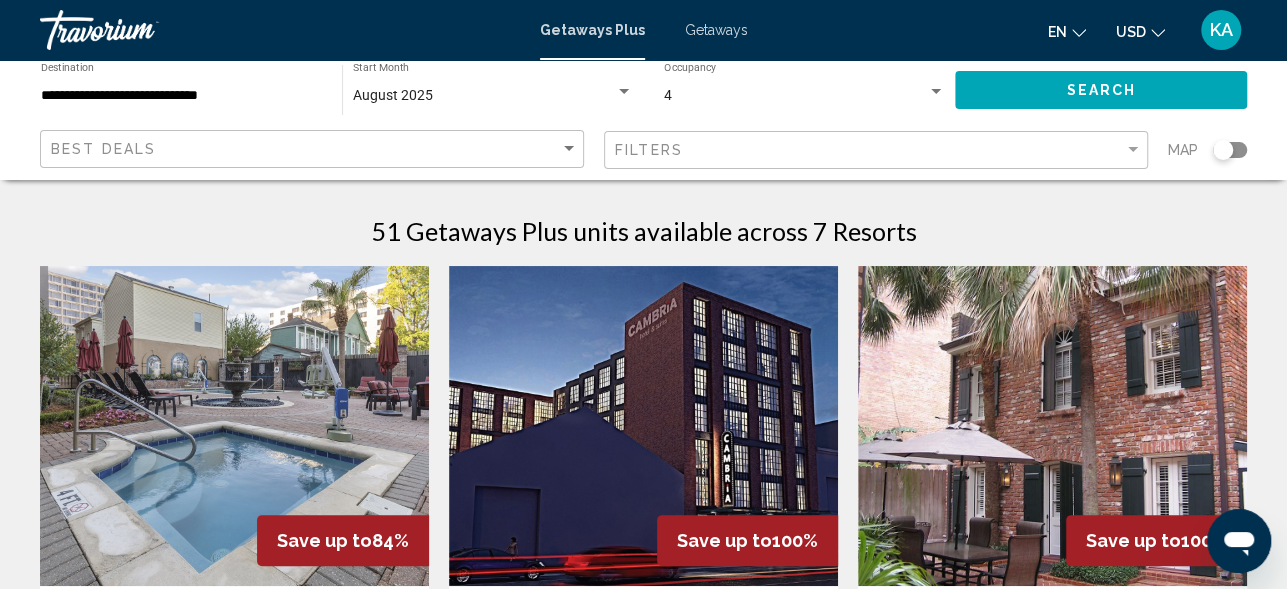 scroll, scrollTop: 0, scrollLeft: 0, axis: both 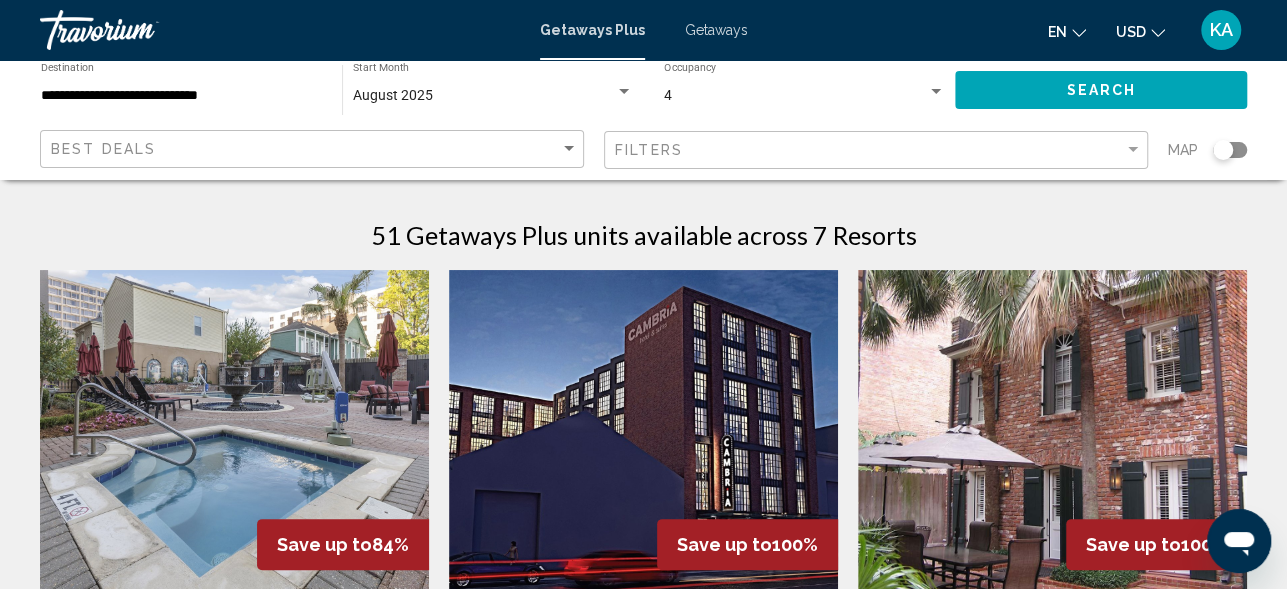 click 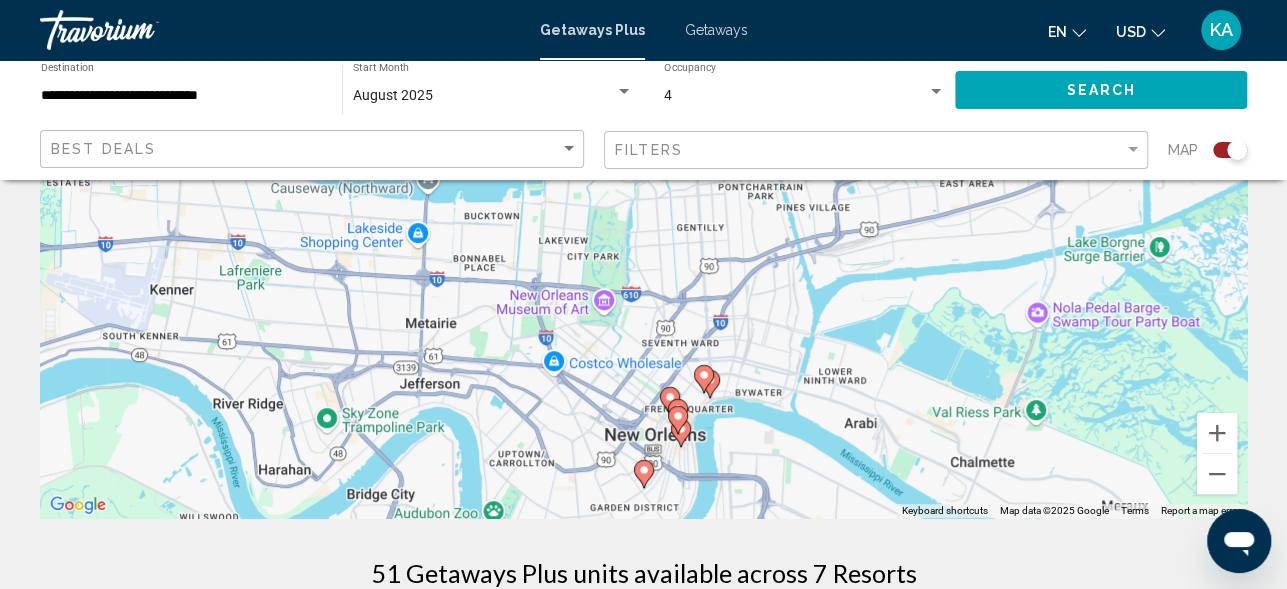 scroll, scrollTop: 304, scrollLeft: 0, axis: vertical 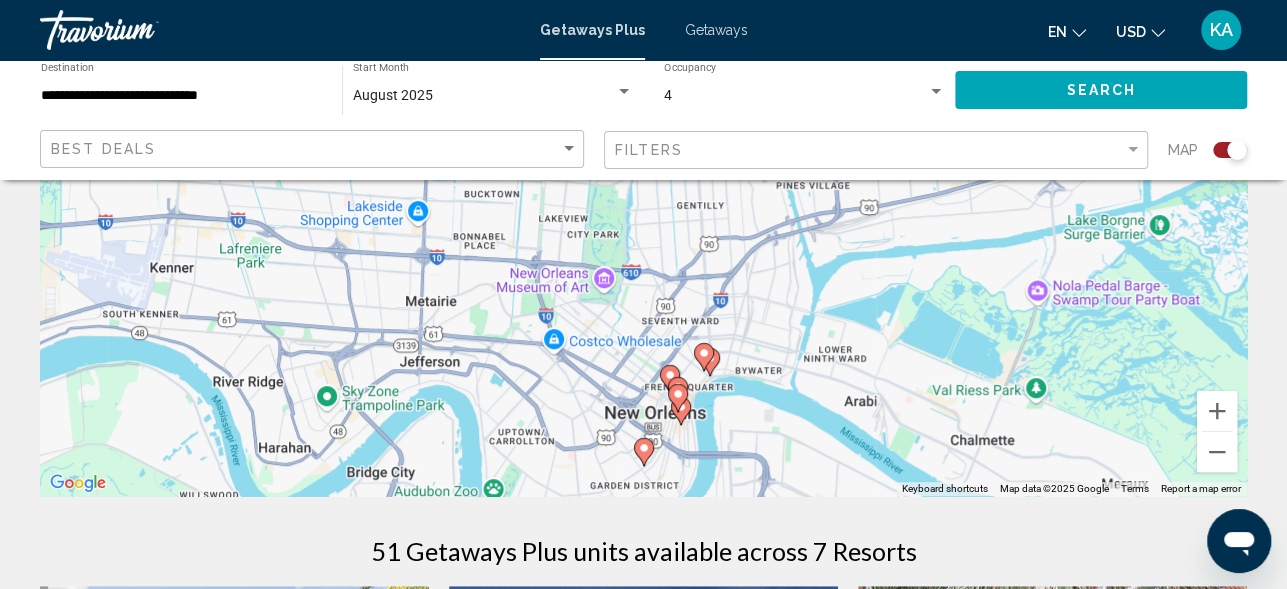 click on "To navigate, press the arrow keys.  To activate drag with keyboard, press Alt + Enter. Once in keyboard drag state, use the arrow keys to move the marker. To complete the drag, press the Enter key. To cancel, press Escape." at bounding box center [643, 196] 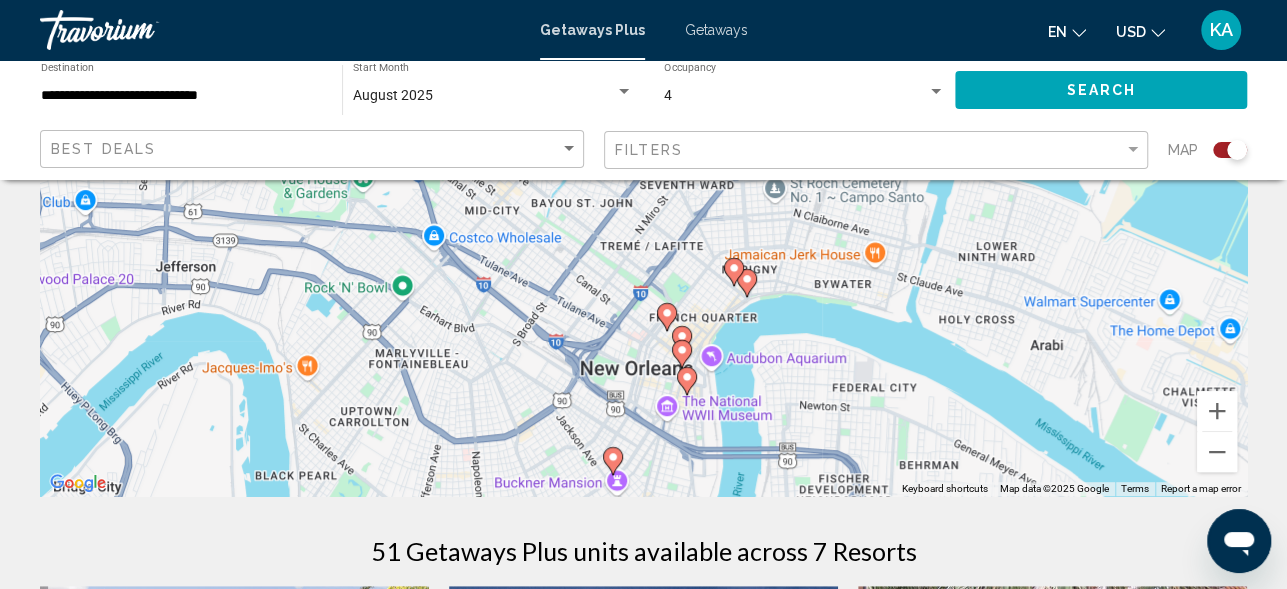 drag, startPoint x: 735, startPoint y: 370, endPoint x: 785, endPoint y: 290, distance: 94.33981 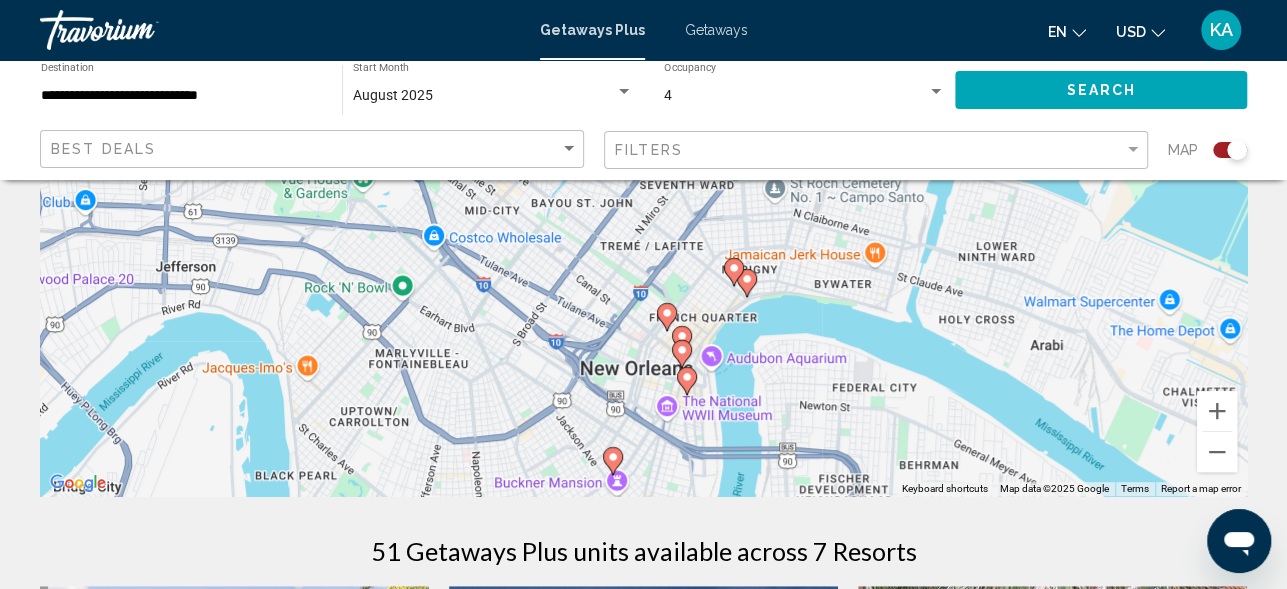 click on "To navigate, press the arrow keys.  To activate drag with keyboard, press Alt + Enter. Once in keyboard drag state, use the arrow keys to move the marker. To complete the drag, press the Enter key. To cancel, press Escape." at bounding box center (643, 196) 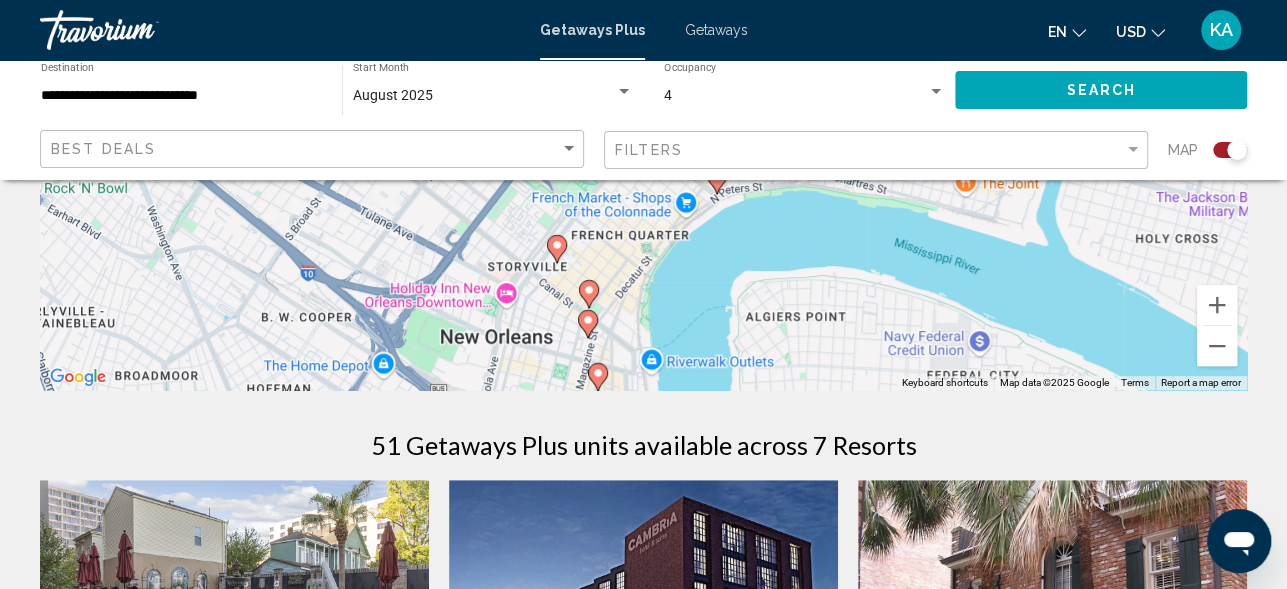 scroll, scrollTop: 411, scrollLeft: 0, axis: vertical 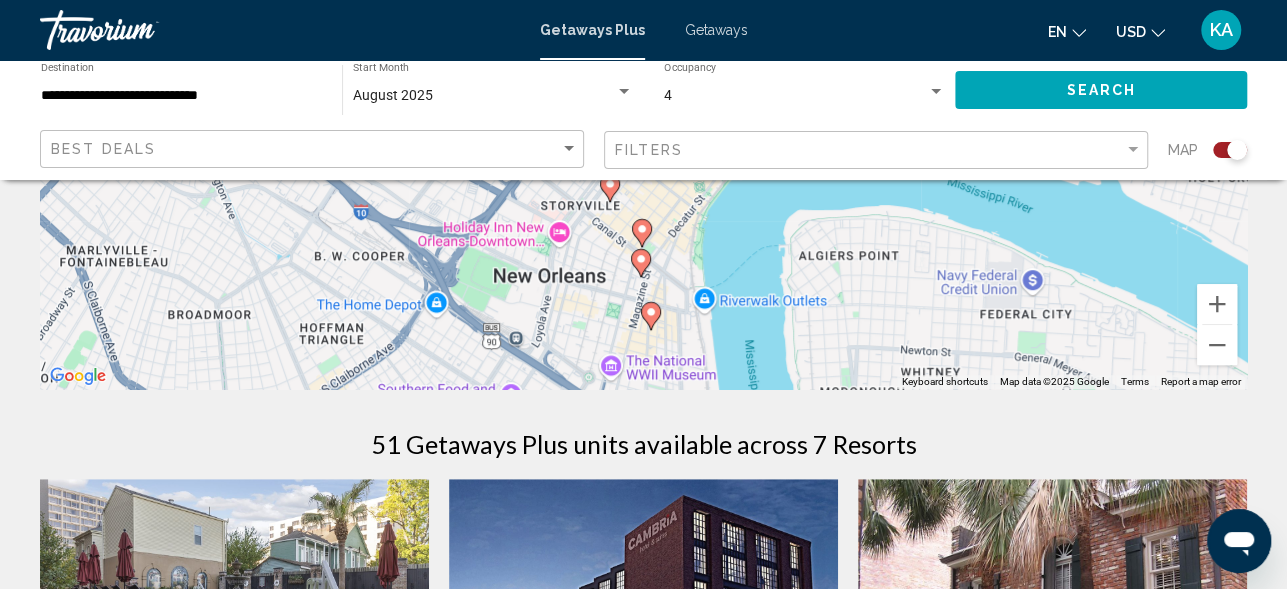drag, startPoint x: 807, startPoint y: 315, endPoint x: 858, endPoint y: 255, distance: 78.74643 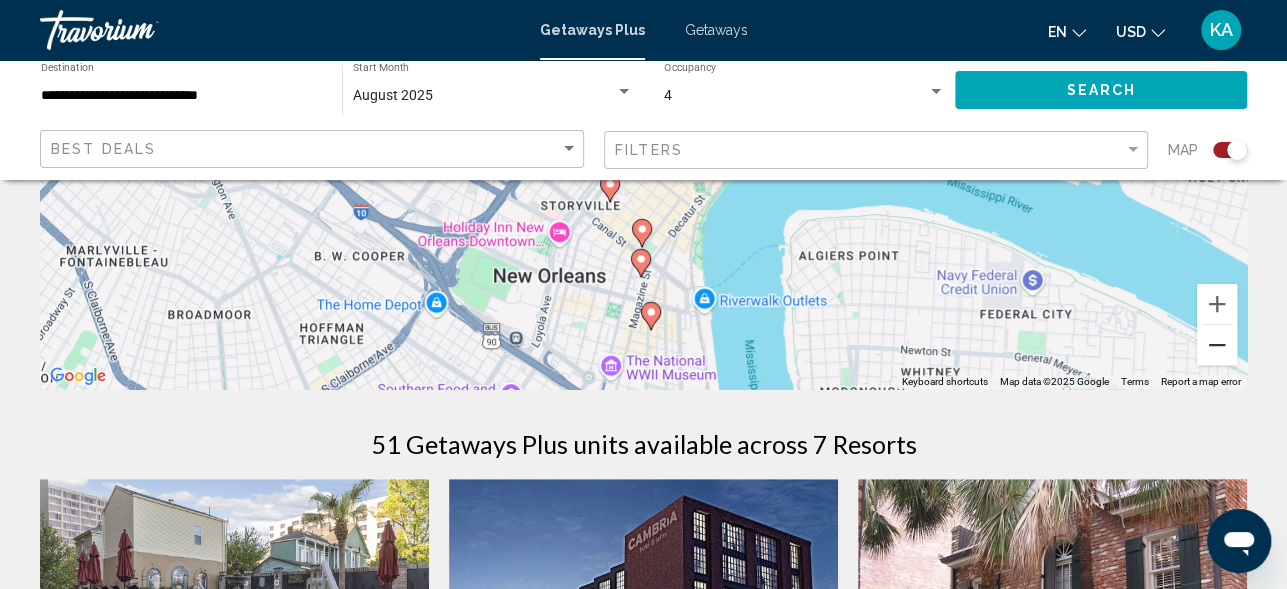 click at bounding box center [1217, 345] 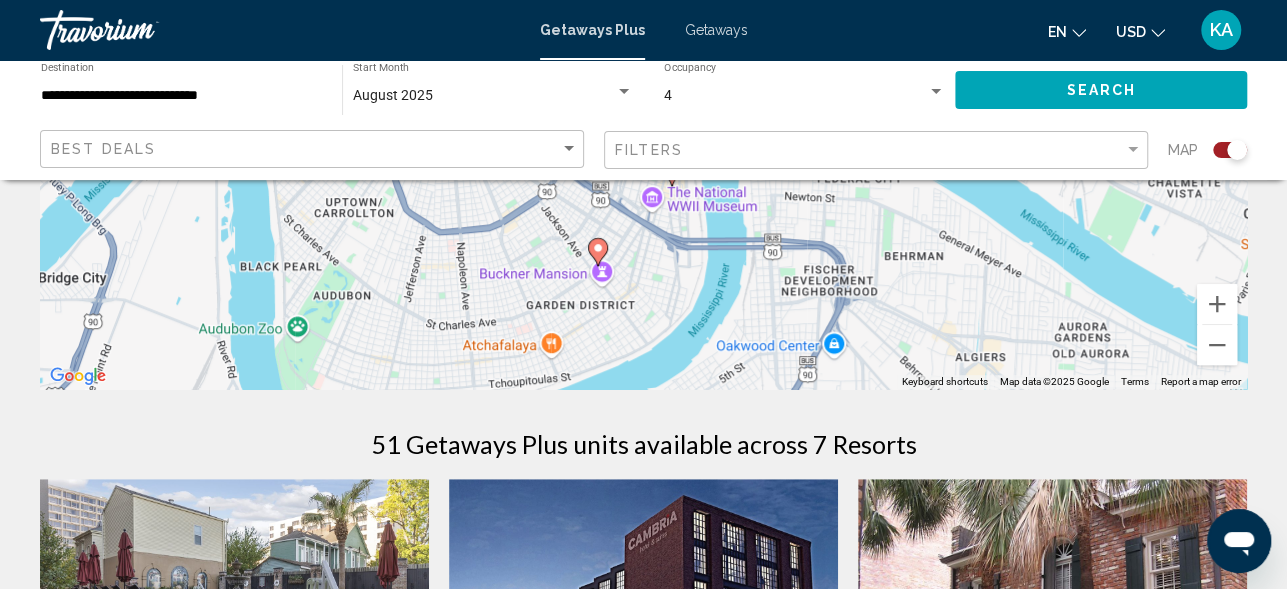 drag, startPoint x: 830, startPoint y: 270, endPoint x: 851, endPoint y: 248, distance: 30.413813 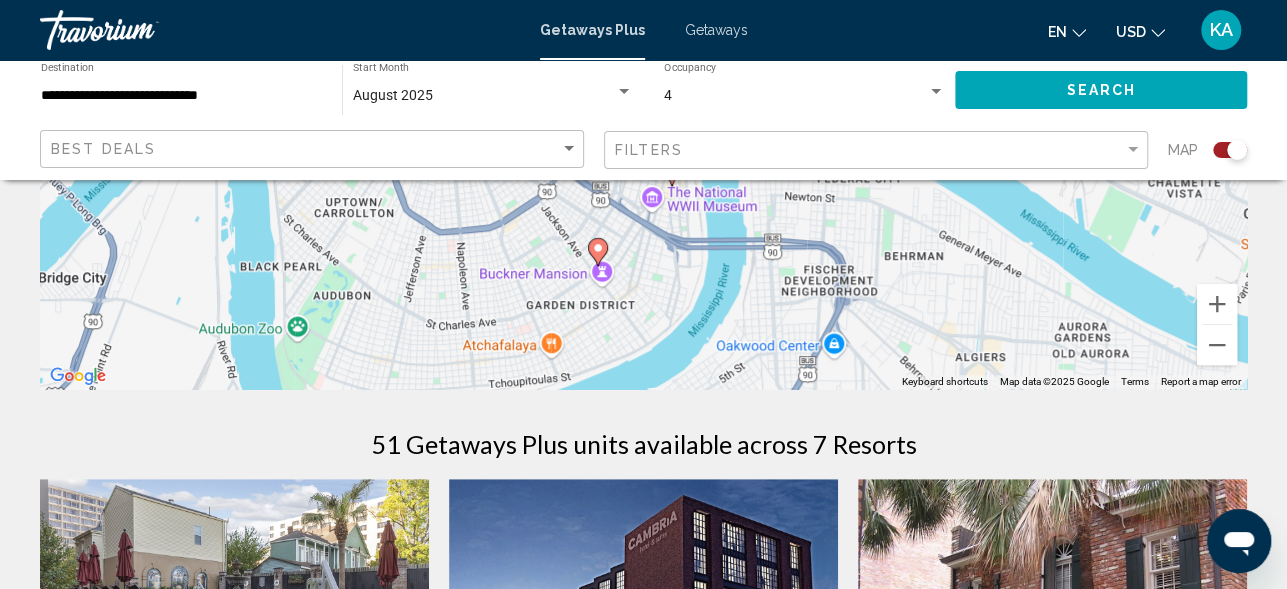 click 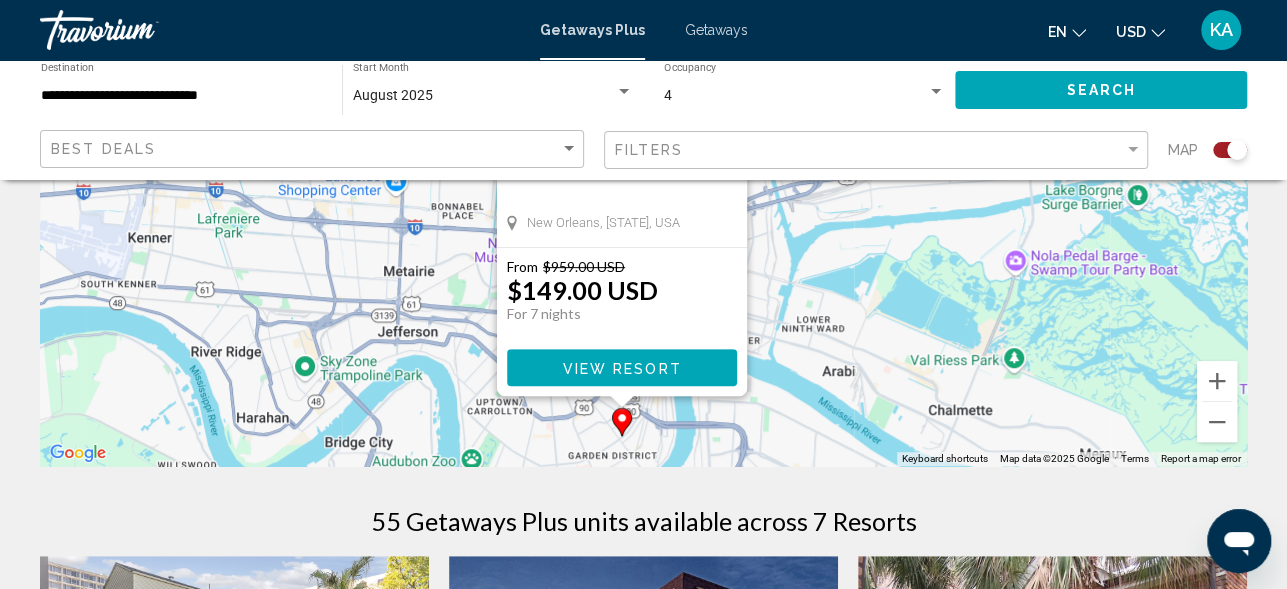 scroll, scrollTop: 336, scrollLeft: 0, axis: vertical 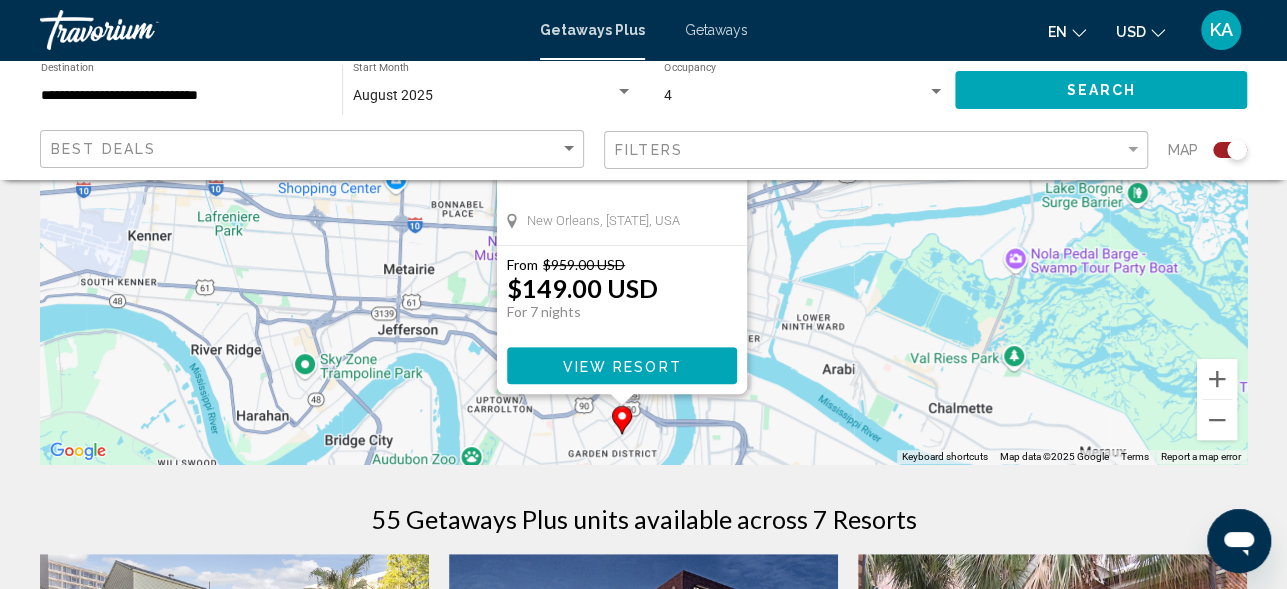 click on "To activate drag with keyboard, press Alt + Enter. Once in keyboard drag state, use the arrow keys to move the marker. To complete the drag, press the Enter key. To cancel, press Escape.  Club Wyndham Avenue Plaza  Resort  -  This is an adults only resort
New Orleans, [STATE], USA From $[PRICE] USD $[PRICE] USD For 7 nights You save  $[PRICE] USD  View Resort" at bounding box center [643, 164] 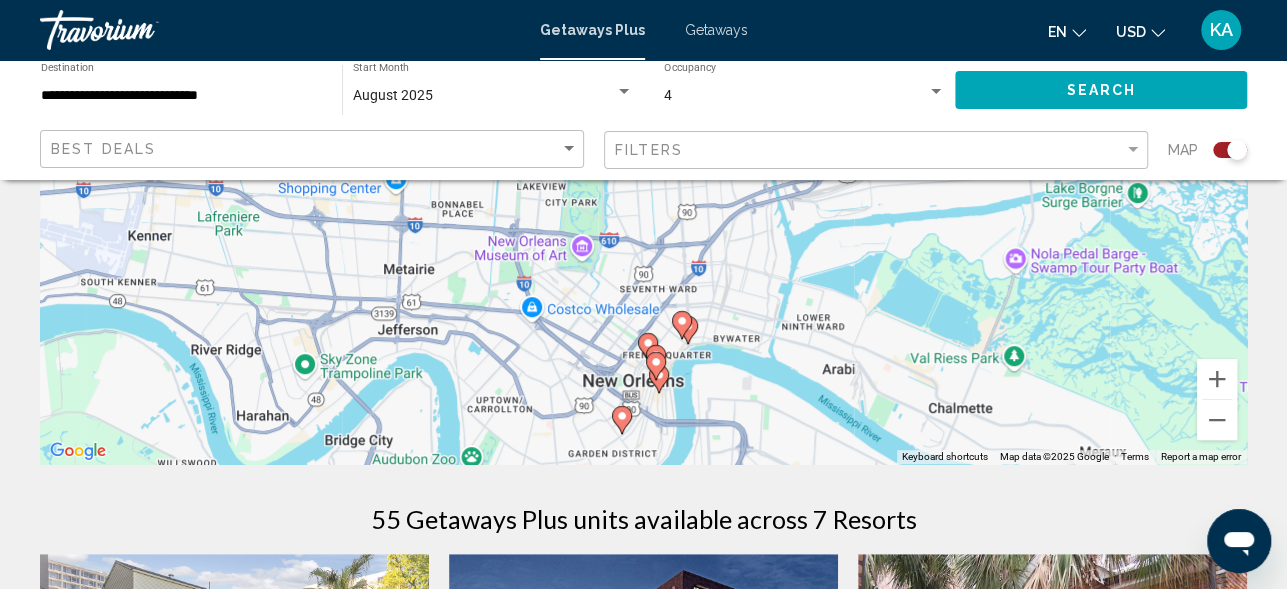 scroll, scrollTop: 307, scrollLeft: 0, axis: vertical 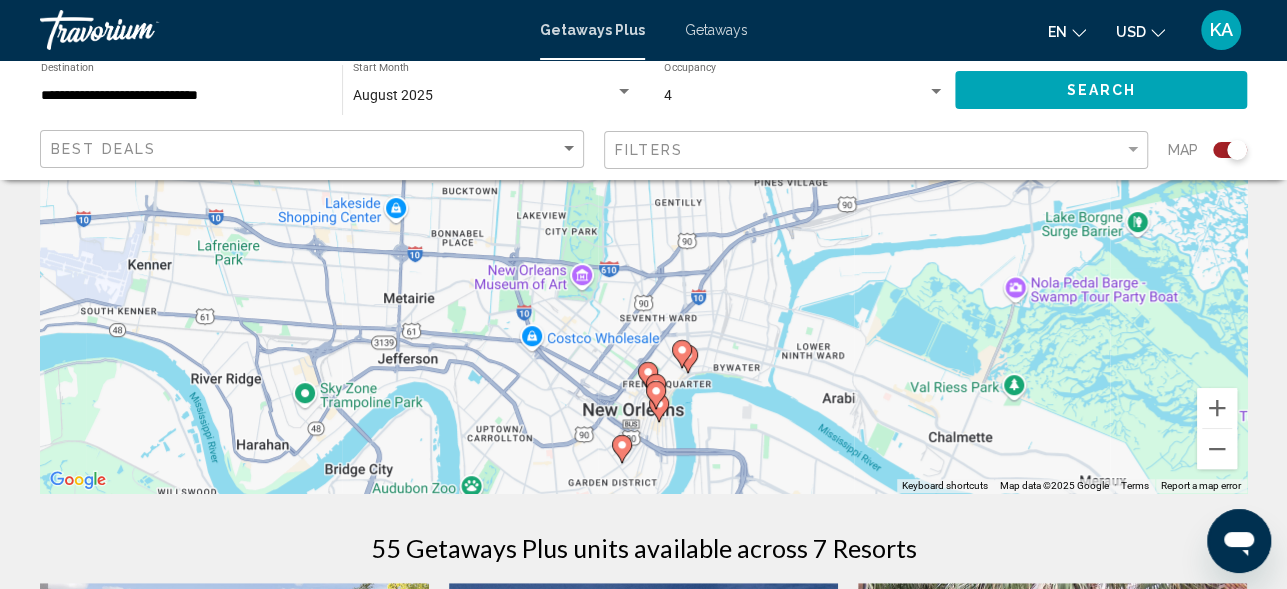 click at bounding box center [656, 395] 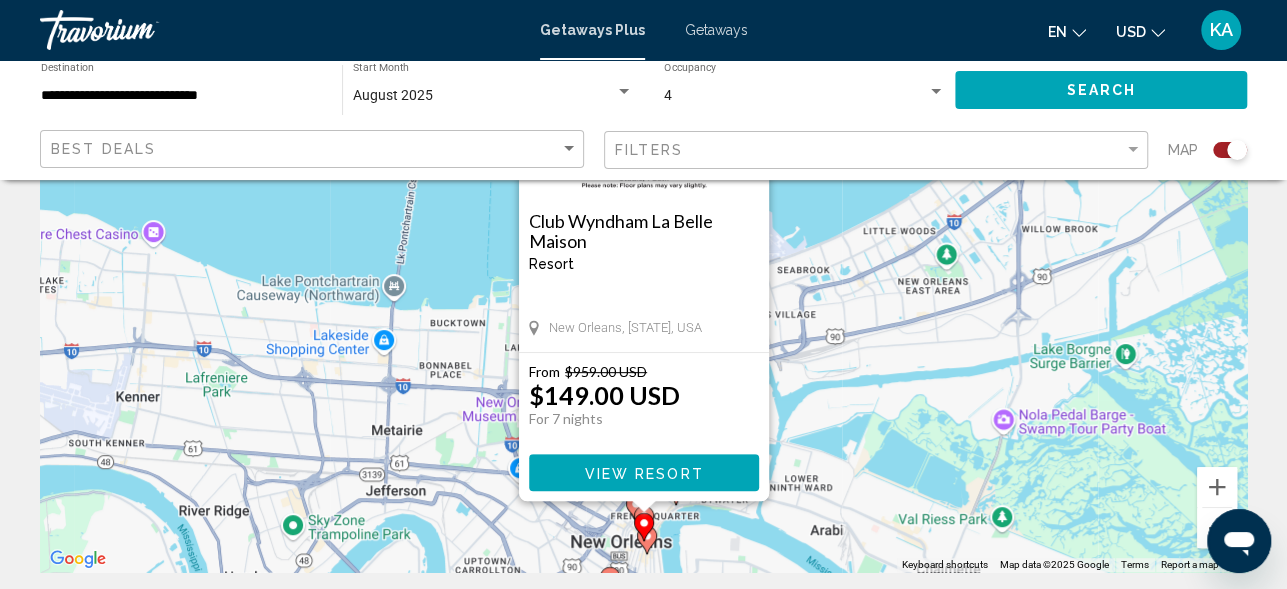 scroll, scrollTop: 230, scrollLeft: 0, axis: vertical 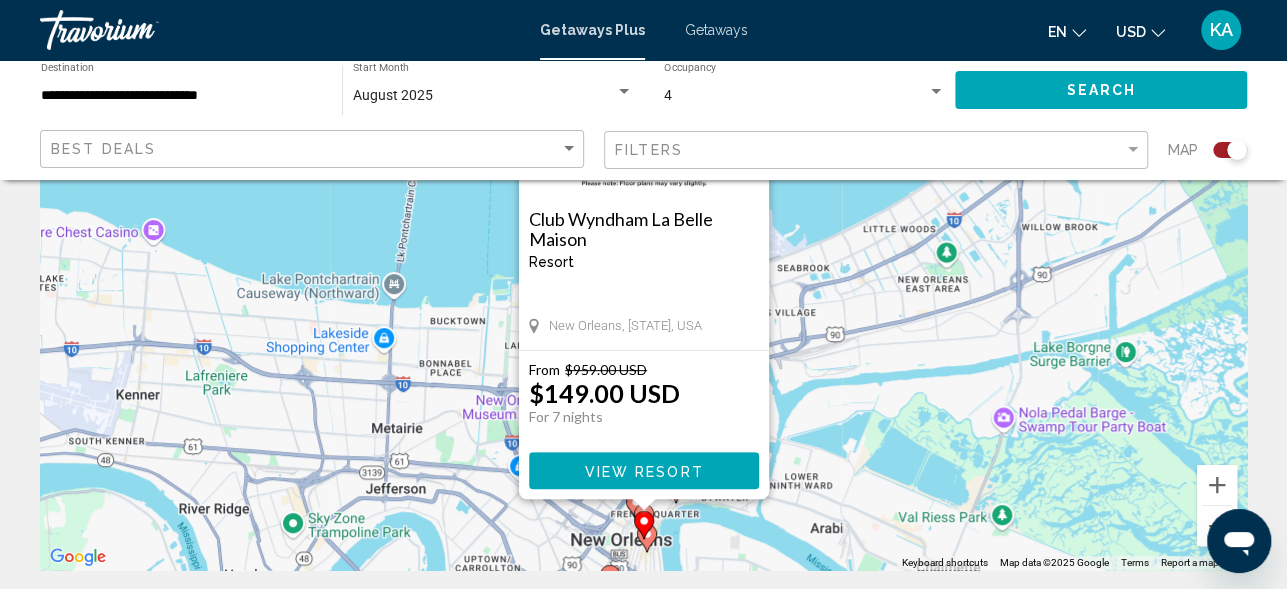 click on "To activate drag with keyboard, press Alt + Enter. Once in keyboard drag state, use the arrow keys to move the marker. To complete the drag, press the Enter key. To cancel, press Escape.  Club Wyndham La Belle Maison  Resort  -  This is an adults only resort
New Orleans, [STATE], USA From $[PRICE] USD $[PRICE] USD For 7 nights You save  $[PRICE] USD  View Resort" at bounding box center [643, 270] 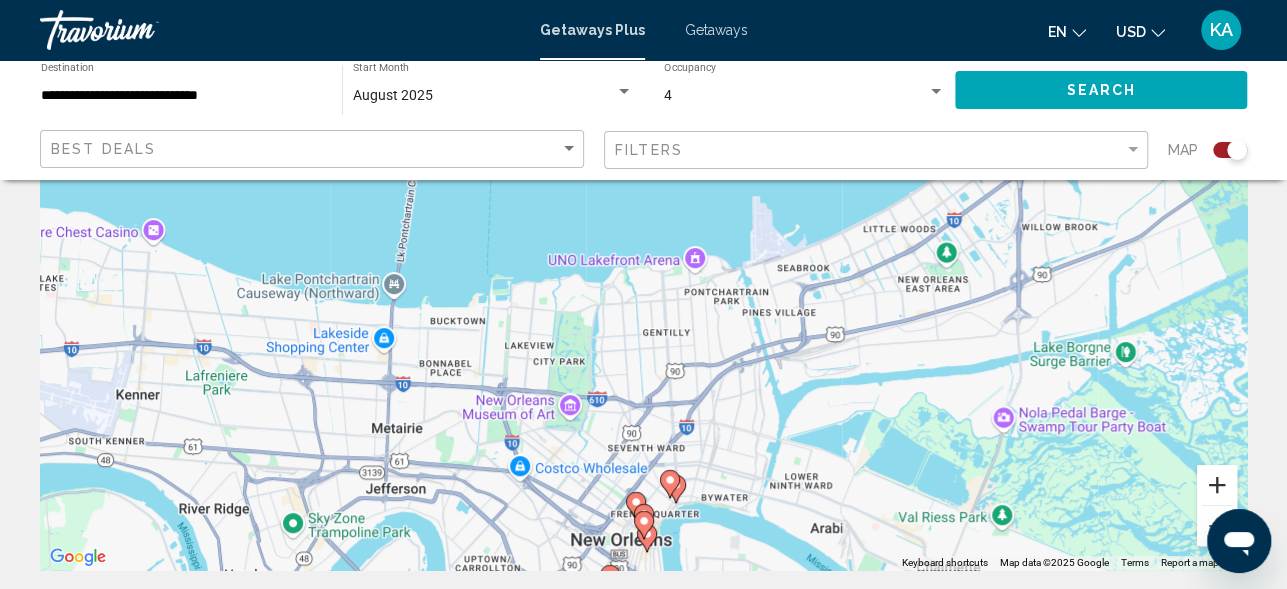 click at bounding box center (1217, 485) 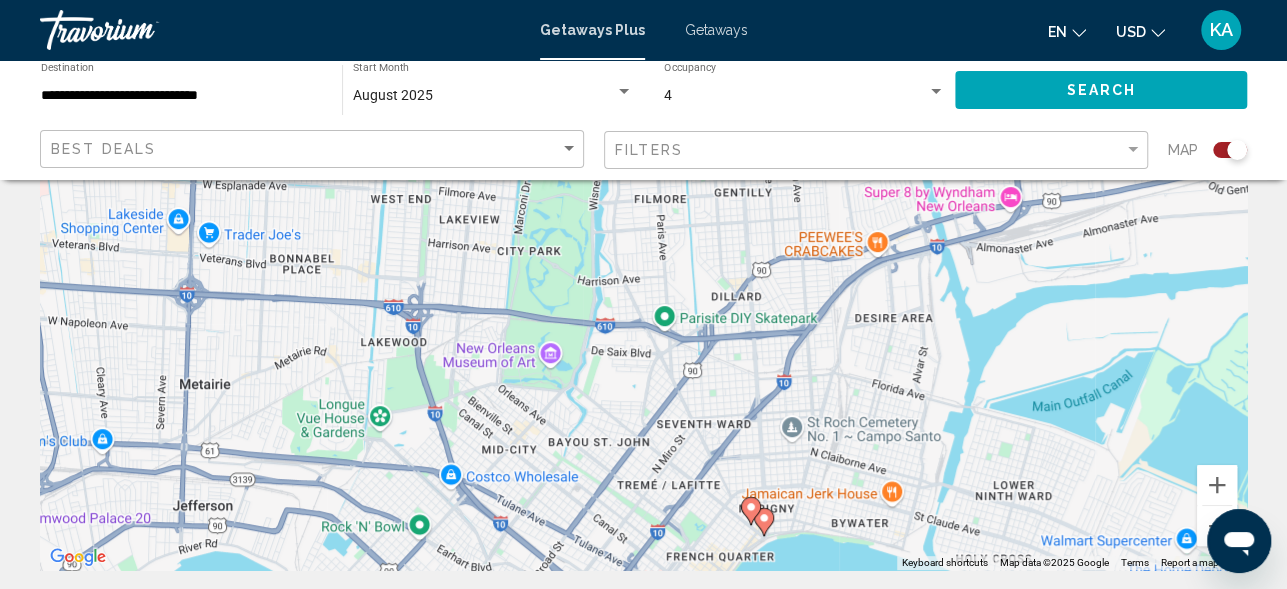 drag, startPoint x: 797, startPoint y: 481, endPoint x: 854, endPoint y: 274, distance: 214.70445 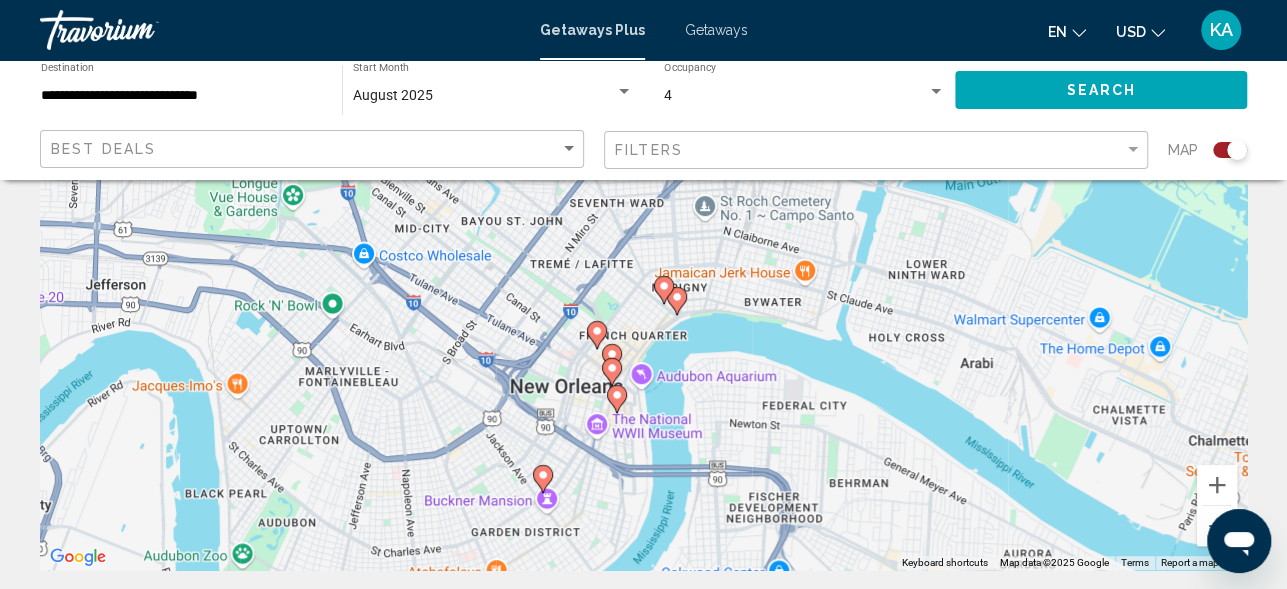 drag, startPoint x: 797, startPoint y: 430, endPoint x: 753, endPoint y: 259, distance: 176.5701 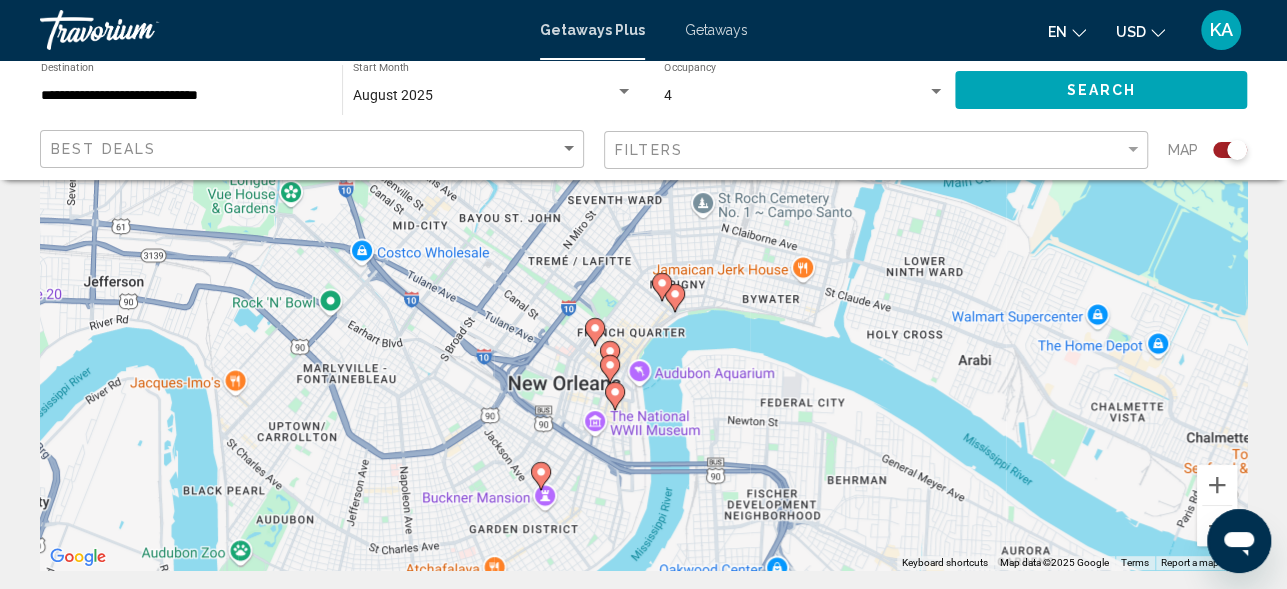 click 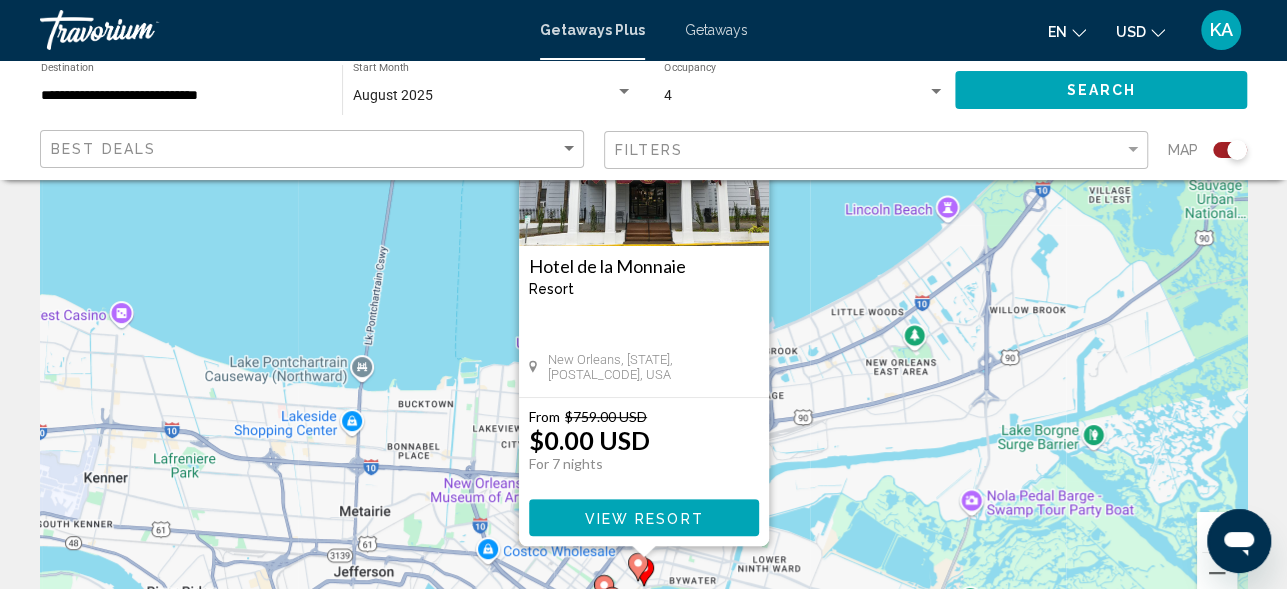 scroll, scrollTop: 184, scrollLeft: 0, axis: vertical 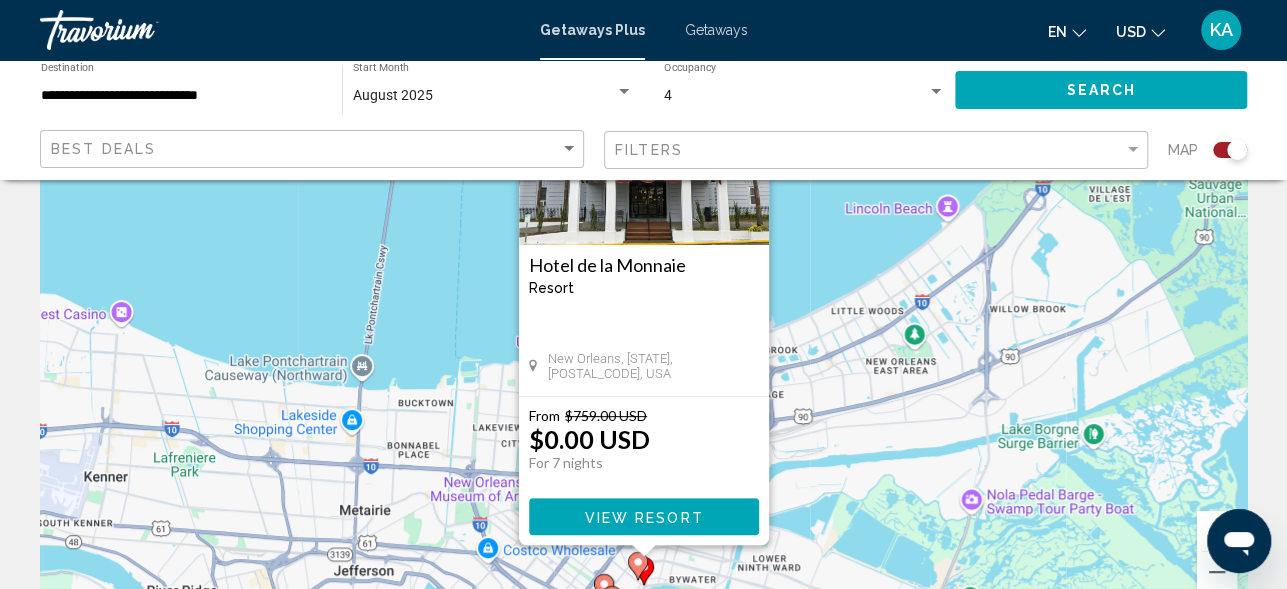 click on "To activate drag with keyboard, press Alt + Enter. Once in keyboard drag state, use the arrow keys to move the marker. To complete the drag, press the Enter key. To cancel, press Escape.  Hotel de la Monnaie  Resort  -  This is an adults only resort
New Orleans, [STATE], [POSTAL_CODE], USA From $[PRICE] USD $[PRICE] USD For 7 nights You save  $[PRICE] USD  View Resort" at bounding box center (643, 316) 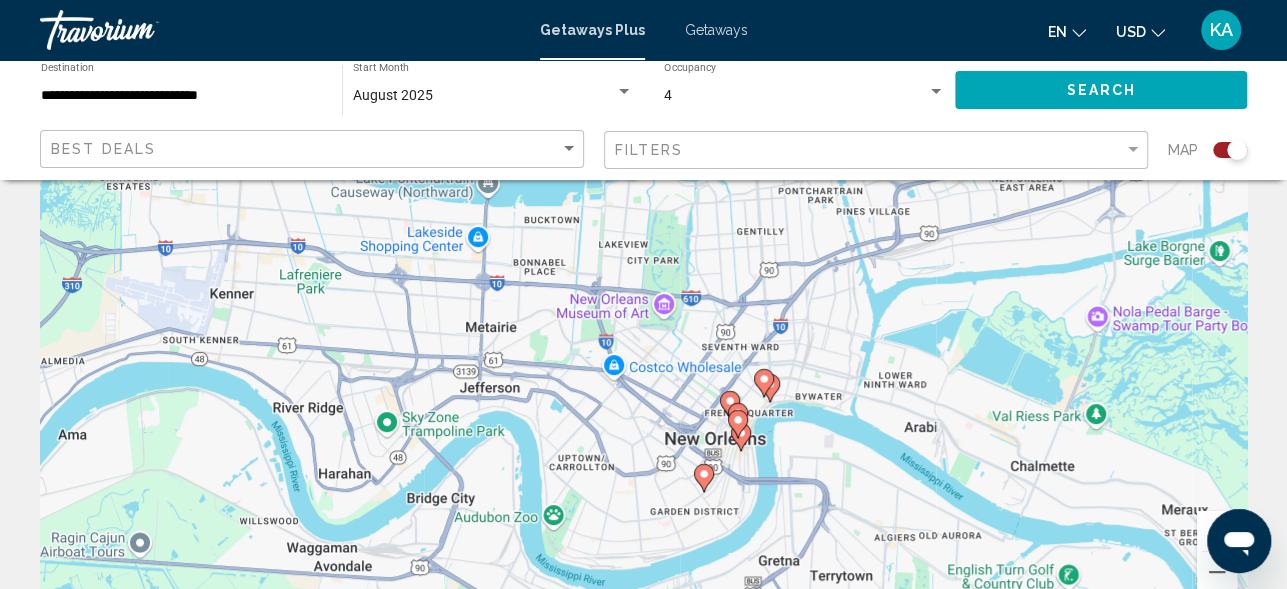 drag, startPoint x: 646, startPoint y: 456, endPoint x: 772, endPoint y: 298, distance: 202.0891 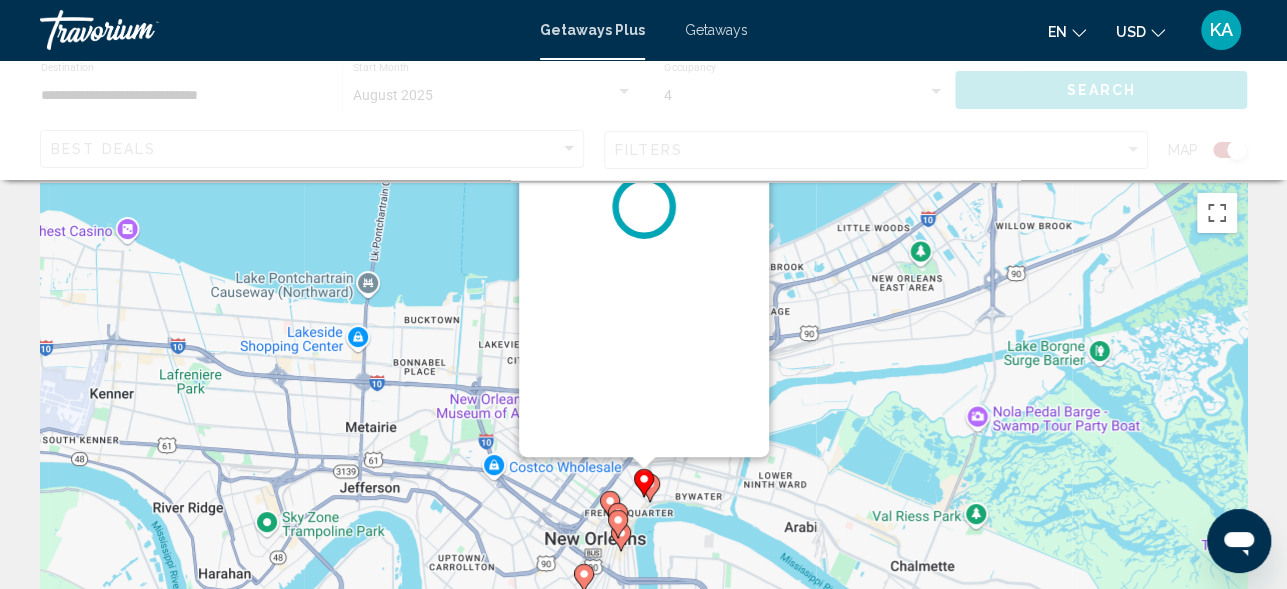 scroll, scrollTop: 0, scrollLeft: 0, axis: both 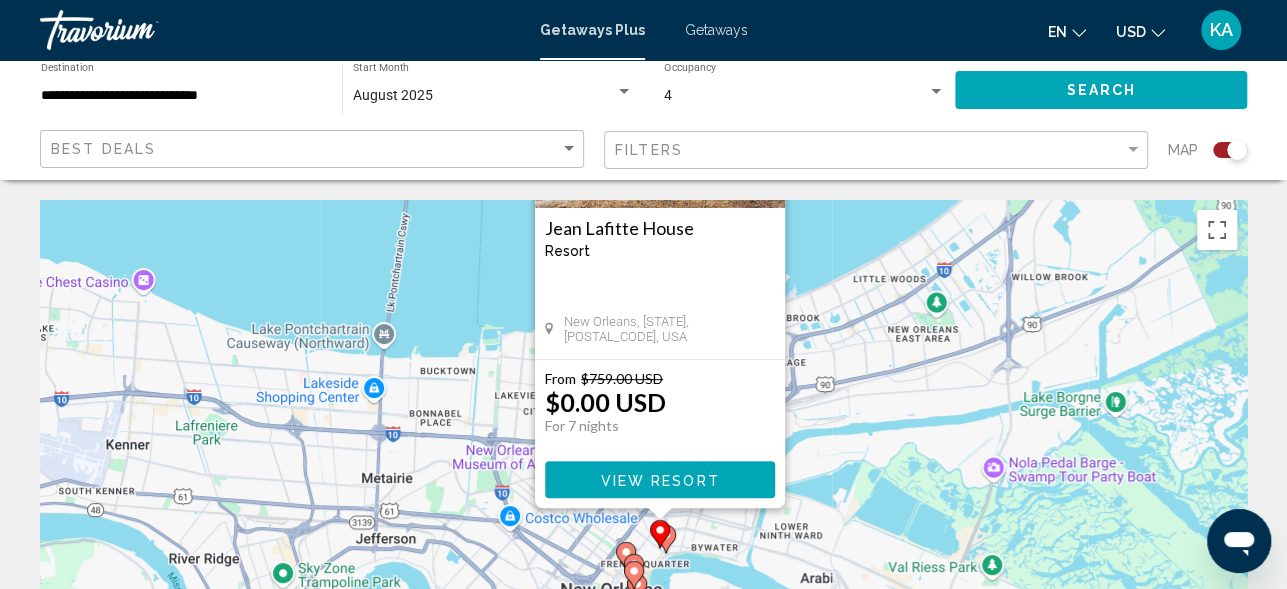 drag, startPoint x: 789, startPoint y: 436, endPoint x: 817, endPoint y: 266, distance: 172.29045 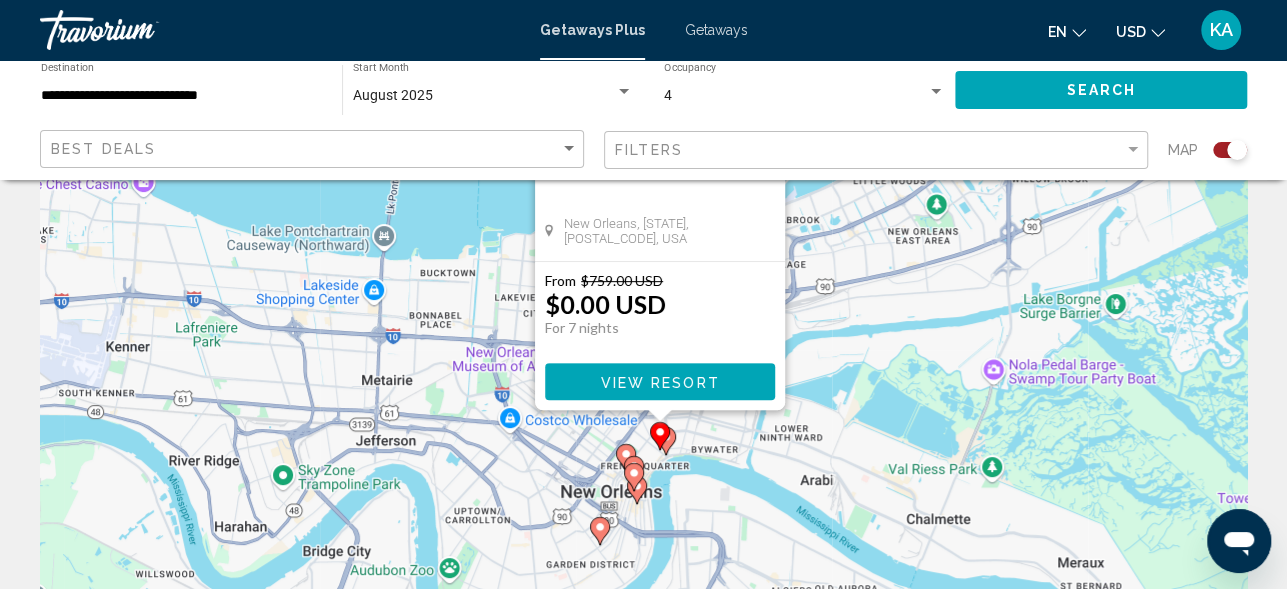 scroll, scrollTop: 123, scrollLeft: 0, axis: vertical 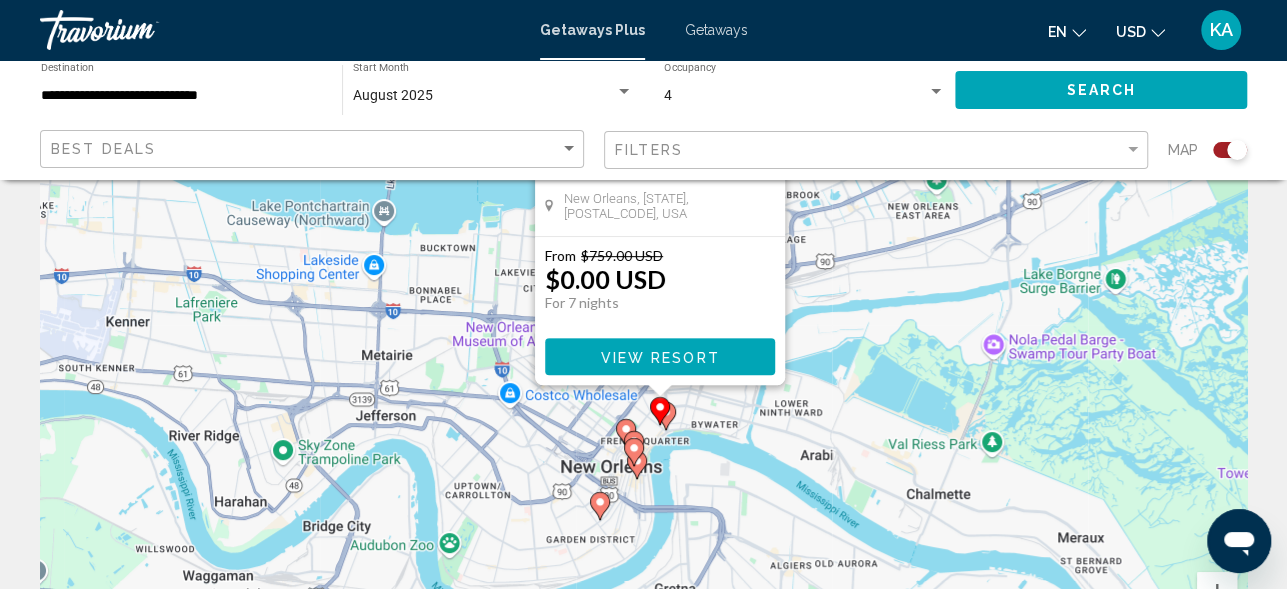 click 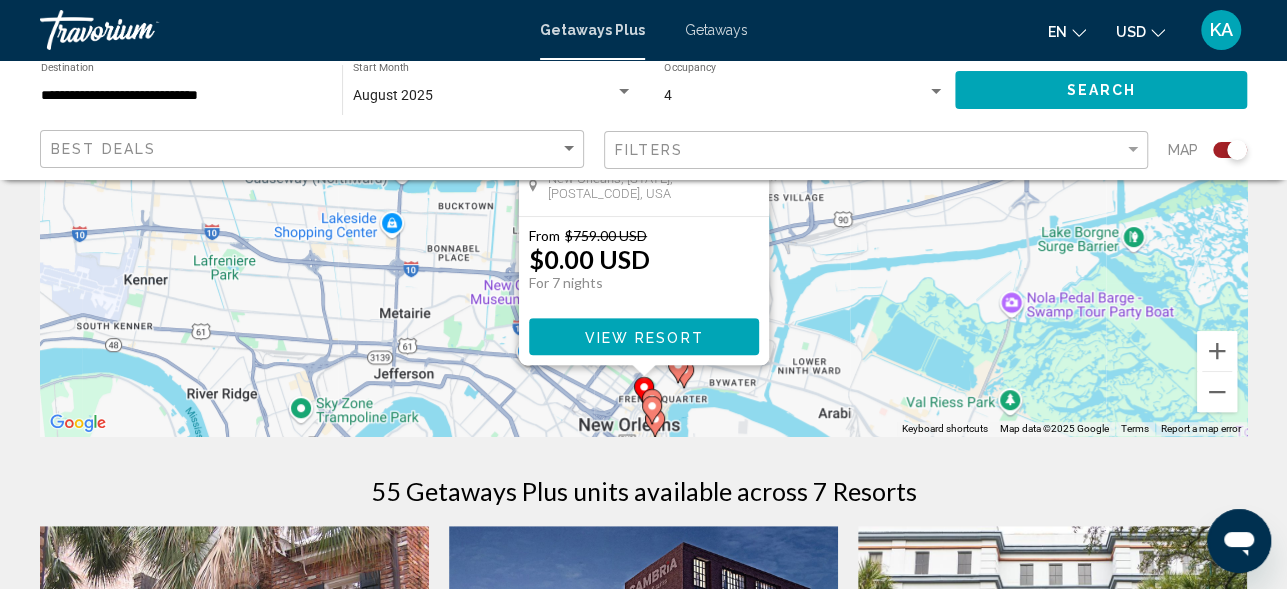 scroll, scrollTop: 368, scrollLeft: 0, axis: vertical 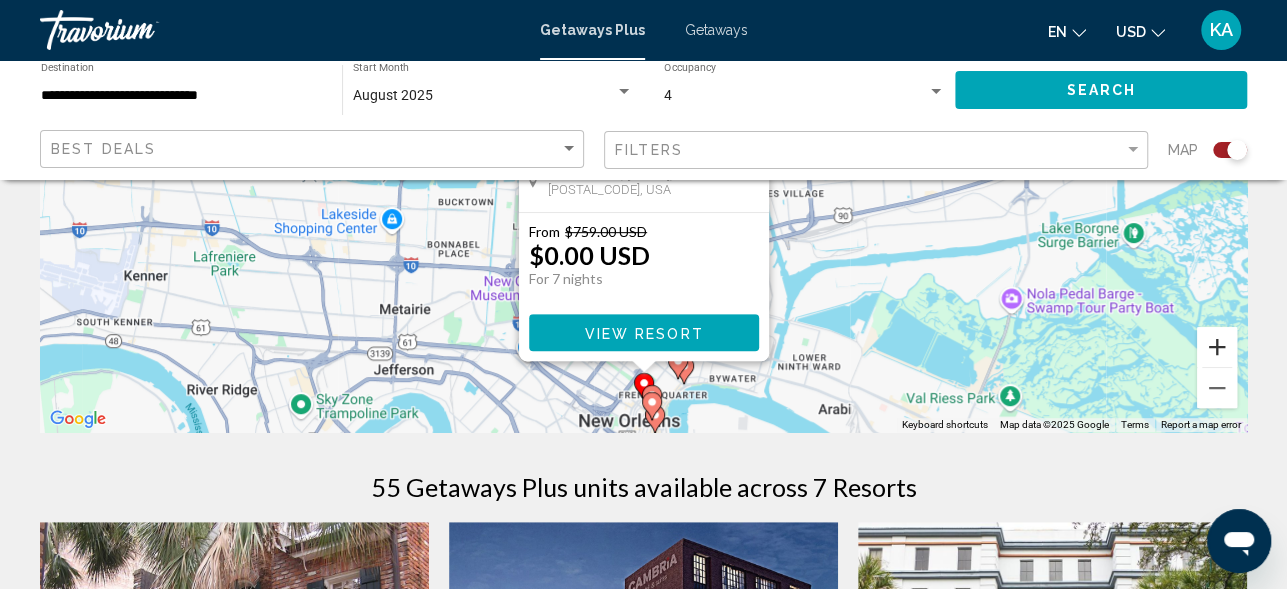 click at bounding box center [1217, 347] 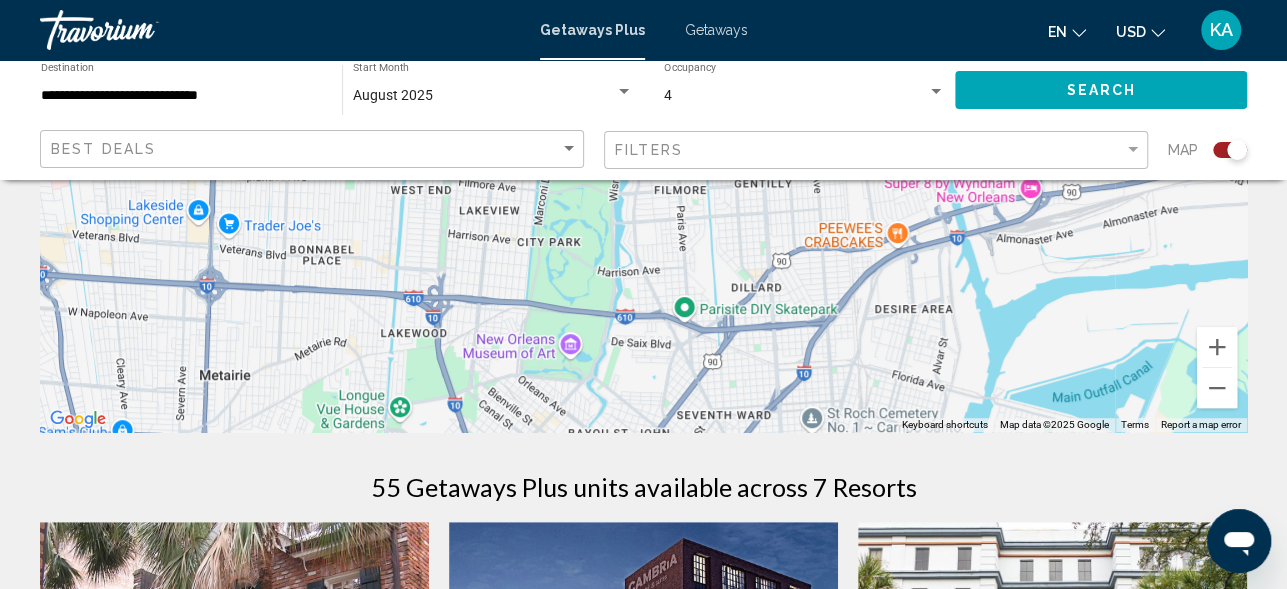 drag, startPoint x: 910, startPoint y: 365, endPoint x: 970, endPoint y: 254, distance: 126.178444 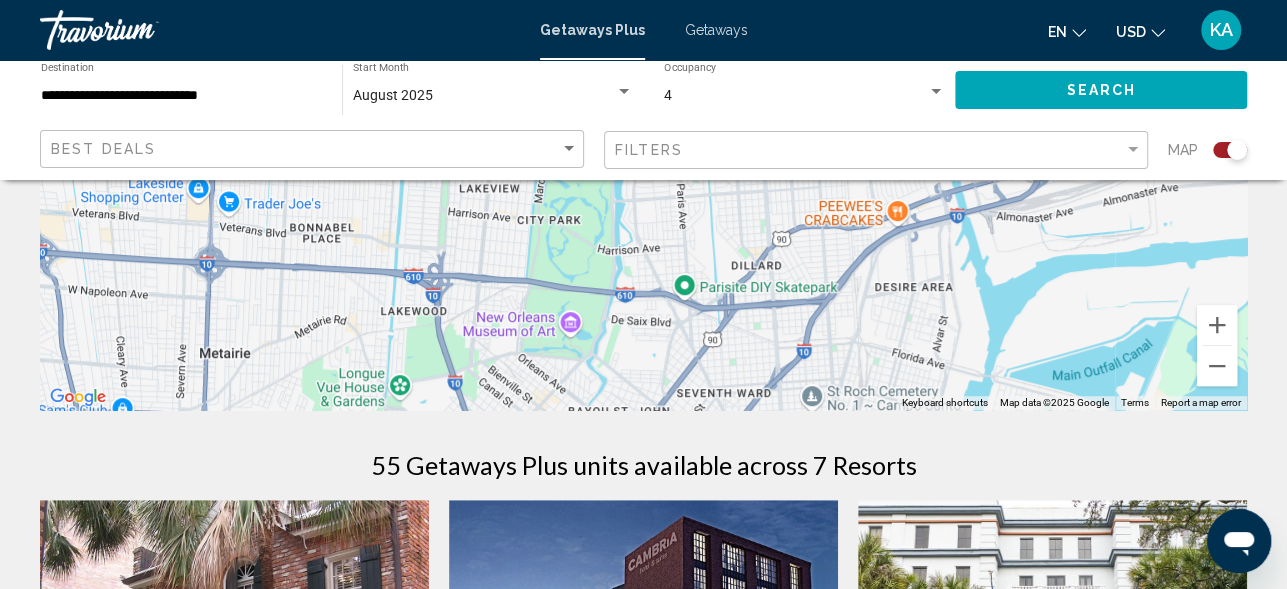 scroll, scrollTop: 399, scrollLeft: 0, axis: vertical 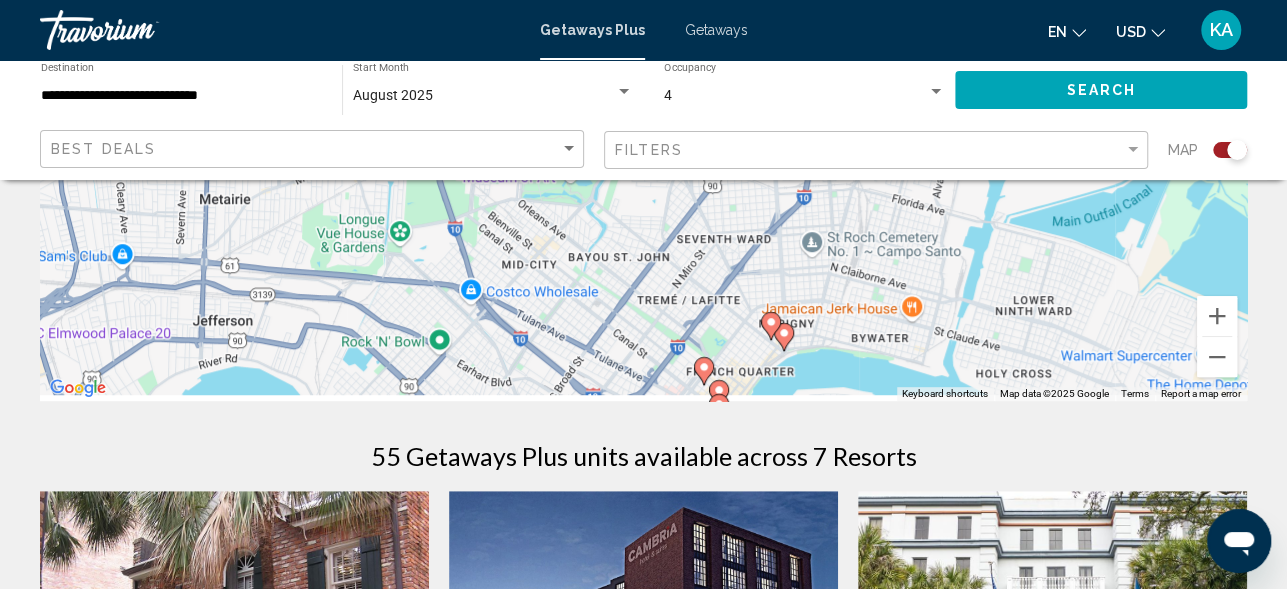 drag, startPoint x: 861, startPoint y: 311, endPoint x: 872, endPoint y: 185, distance: 126.47925 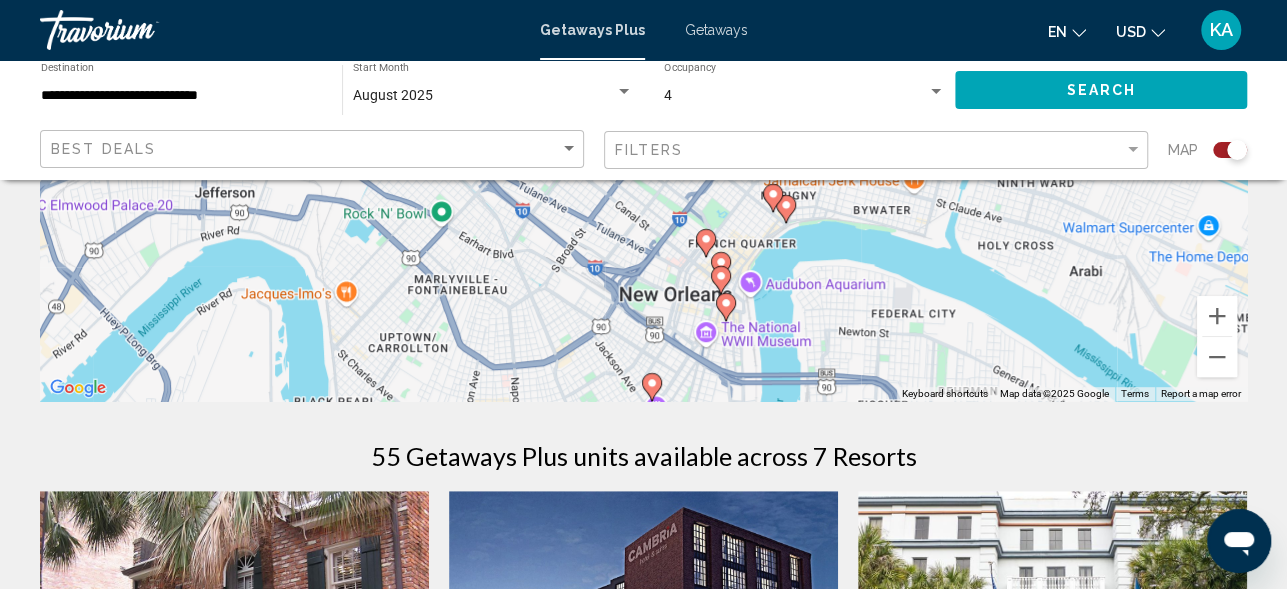 drag, startPoint x: 870, startPoint y: 305, endPoint x: 880, endPoint y: 196, distance: 109.457756 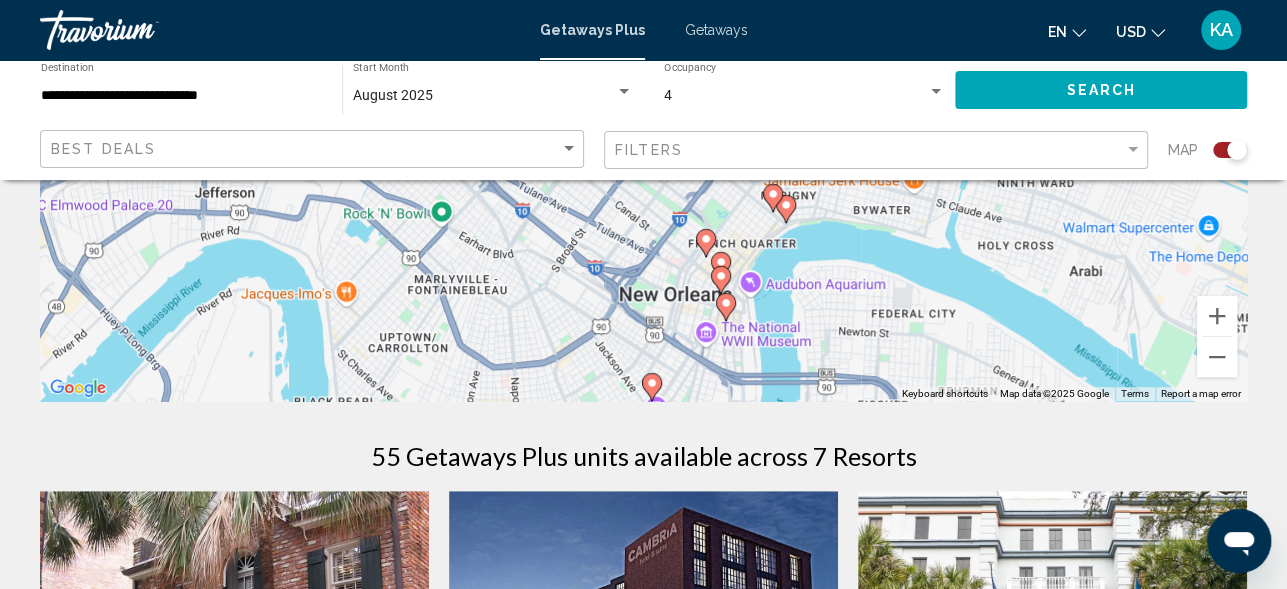 click 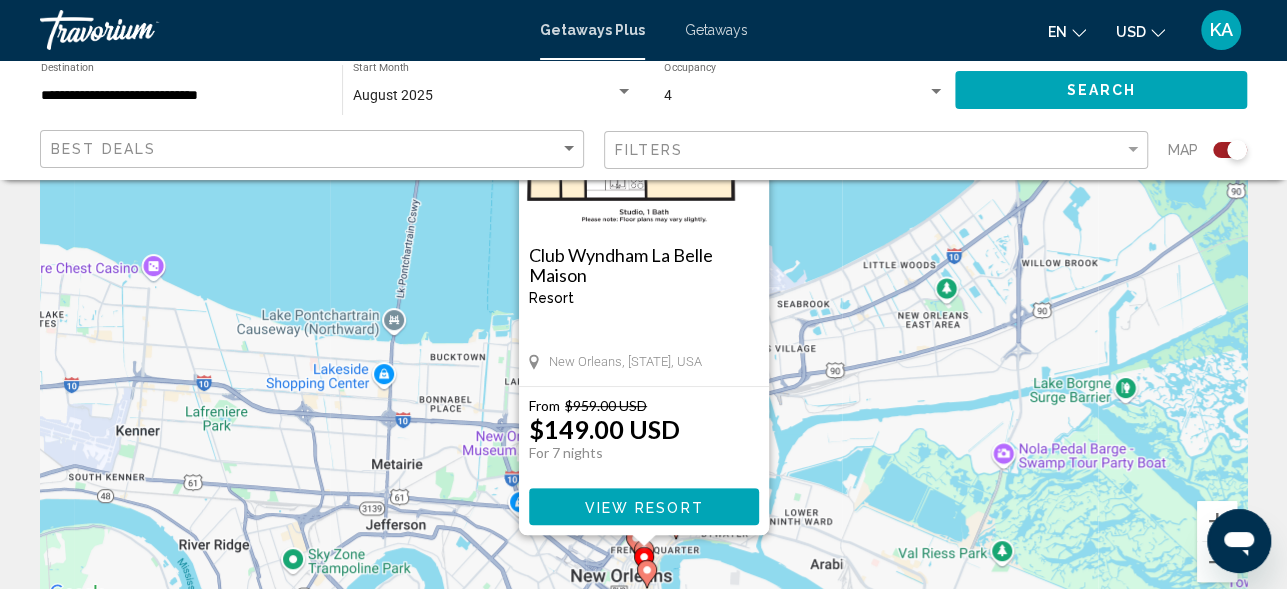 scroll, scrollTop: 195, scrollLeft: 0, axis: vertical 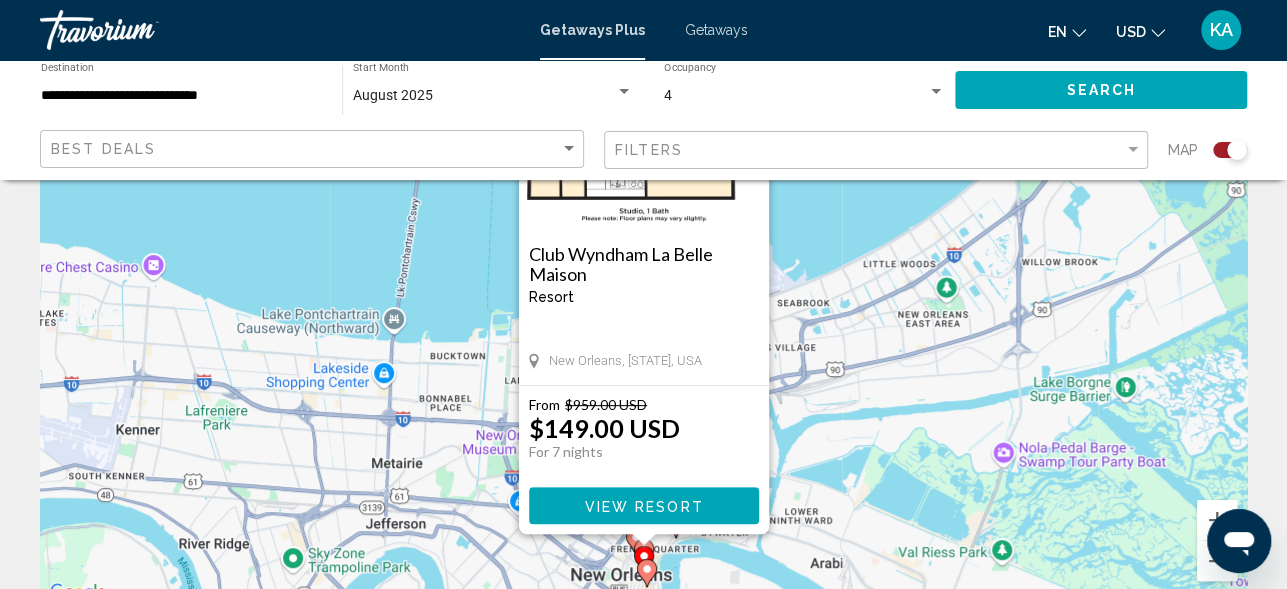 click on "To activate drag with keyboard, press Alt + Enter. Once in keyboard drag state, use the arrow keys to move the marker. To complete the drag, press the Enter key. To cancel, press Escape.  Club Wyndham La Belle Maison  Resort  -  This is an adults only resort
New Orleans, [STATE], USA From $[PRICE] USD $[PRICE] USD For 7 nights You save  $[PRICE] USD  View Resort" at bounding box center (643, 305) 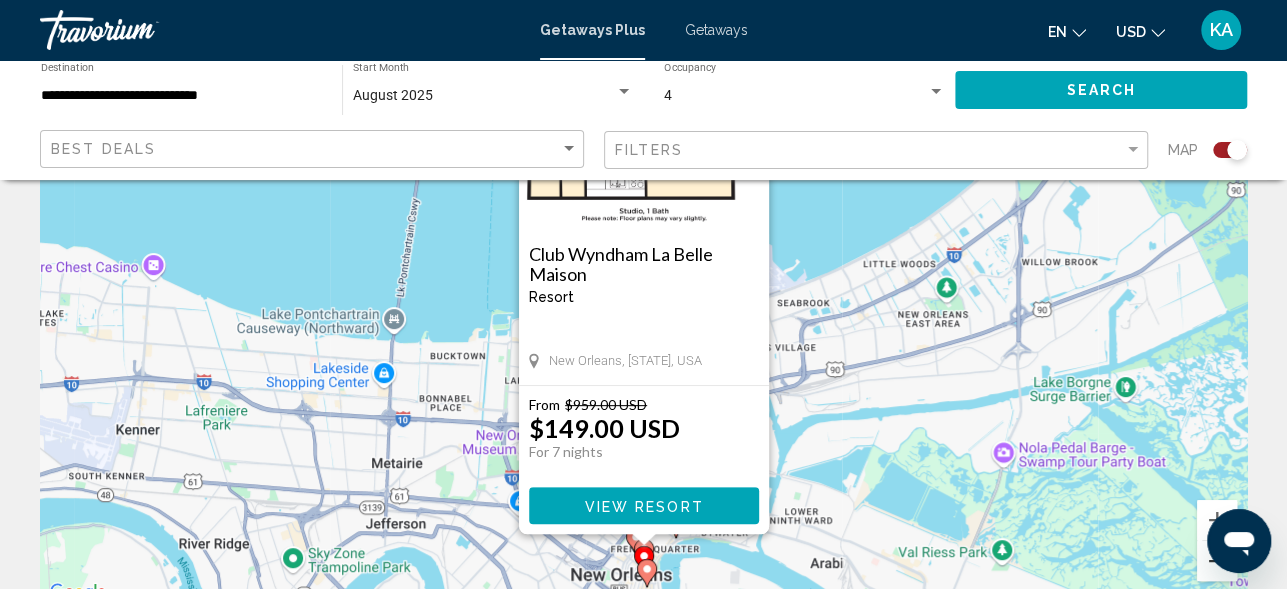 click at bounding box center (1217, 561) 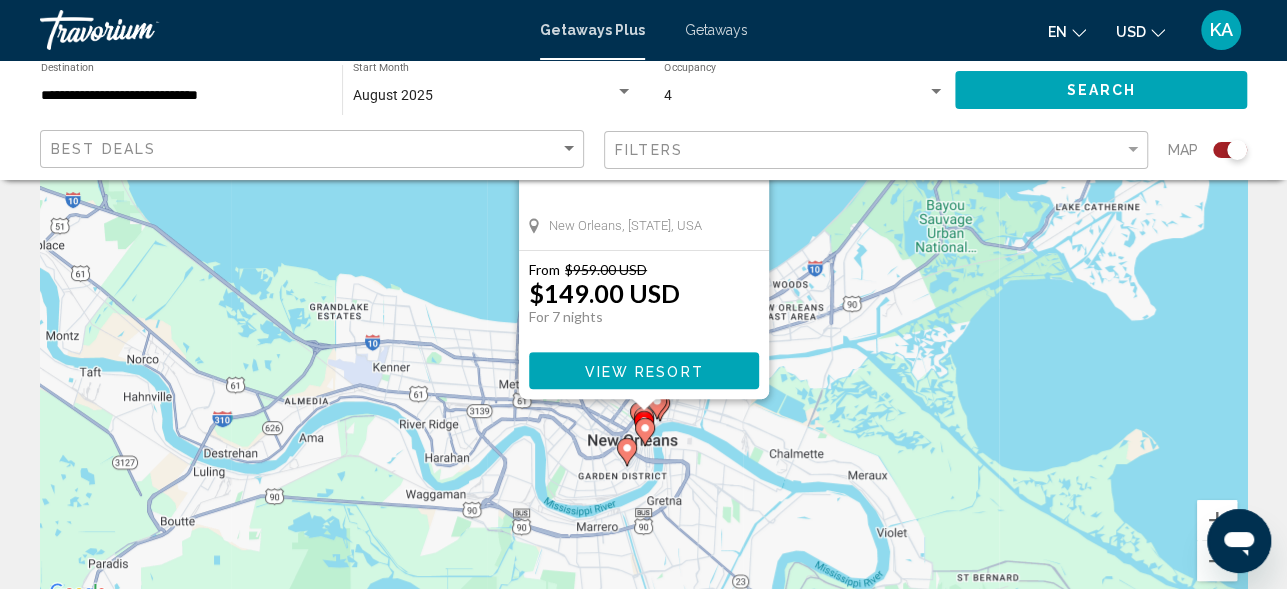 click on "To activate drag with keyboard, press Alt + Enter. Once in keyboard drag state, use the arrow keys to move the marker. To complete the drag, press the Enter key. To cancel, press Escape.  Club Wyndham La Belle Maison  Resort  -  This is an adults only resort
New Orleans, [STATE], USA From $[PRICE] USD $[PRICE] USD For 7 nights You save  $[PRICE] USD  View Resort" at bounding box center [643, 305] 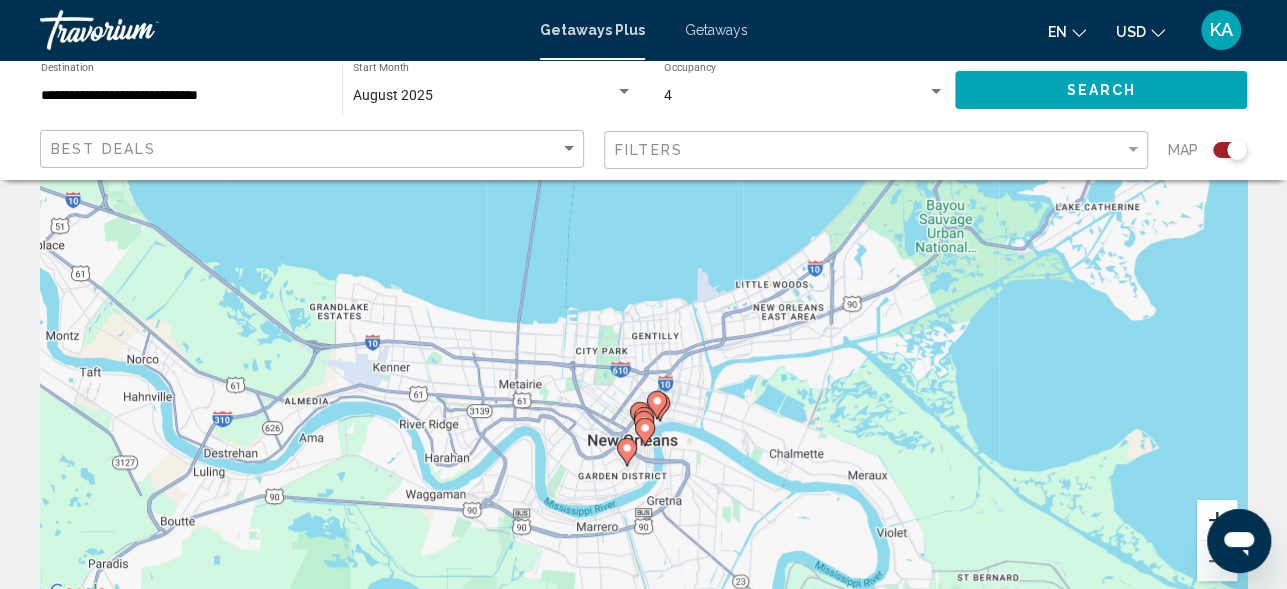click at bounding box center (1217, 520) 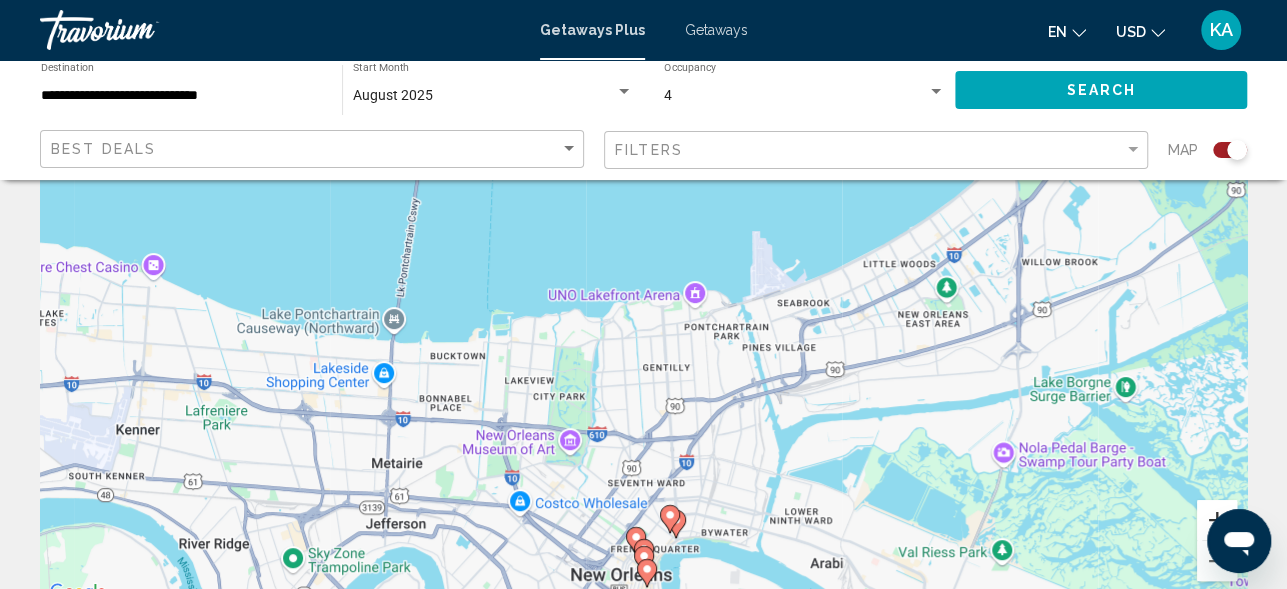 click at bounding box center (1217, 520) 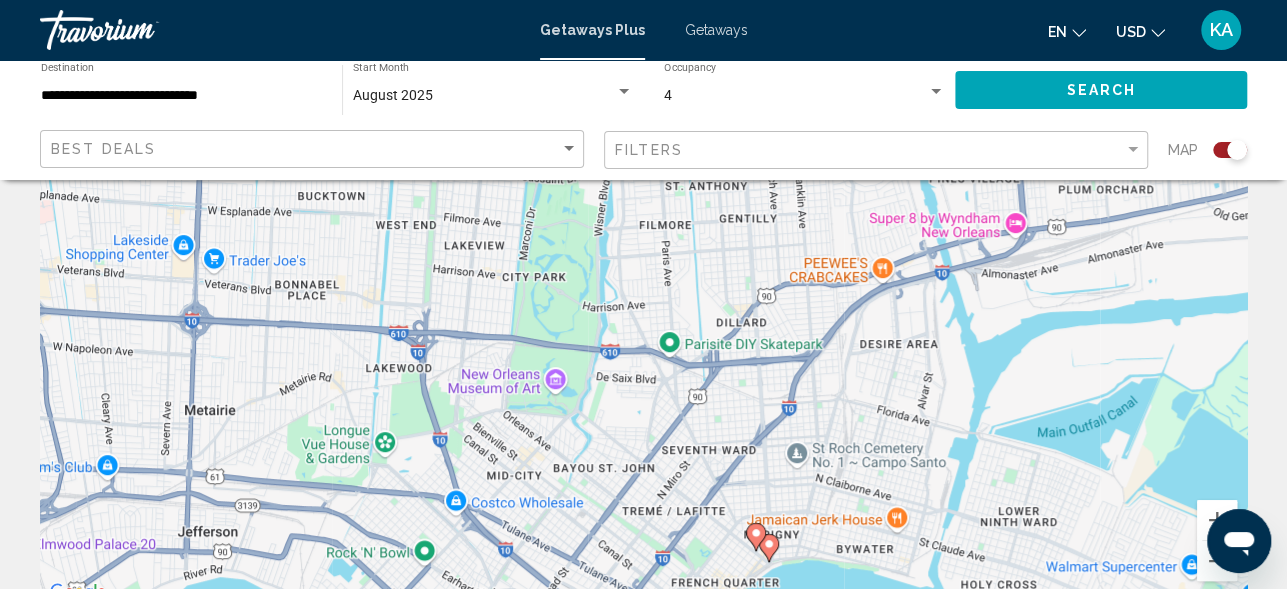 drag, startPoint x: 931, startPoint y: 461, endPoint x: 1001, endPoint y: 275, distance: 198.73601 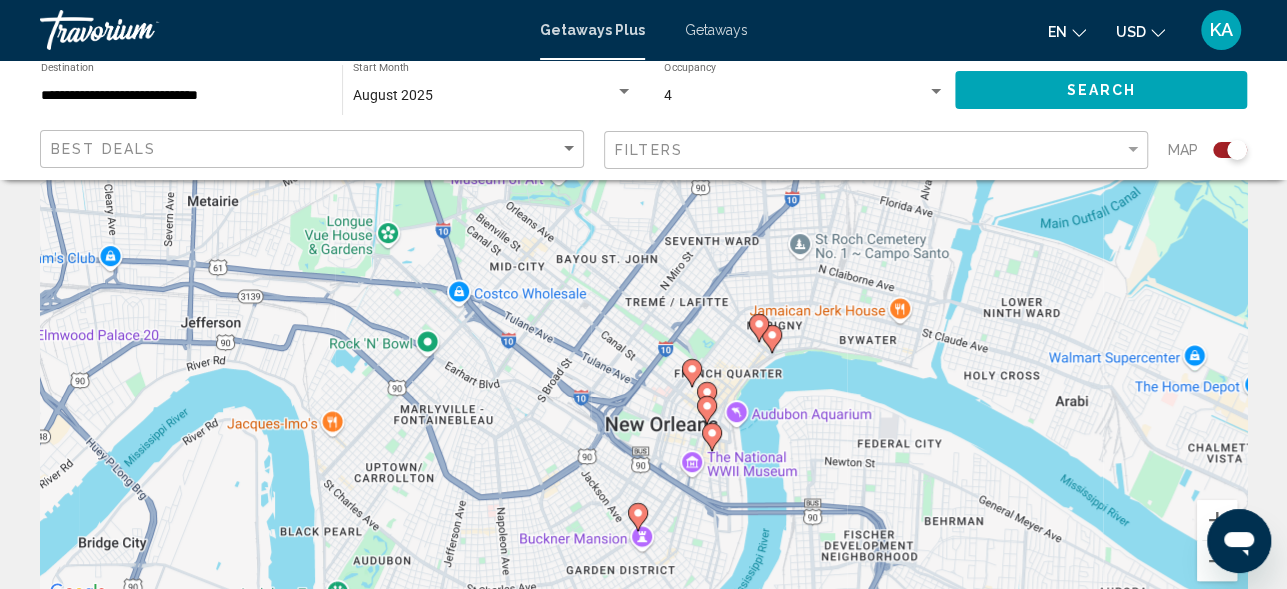 drag, startPoint x: 873, startPoint y: 467, endPoint x: 885, endPoint y: 279, distance: 188.38258 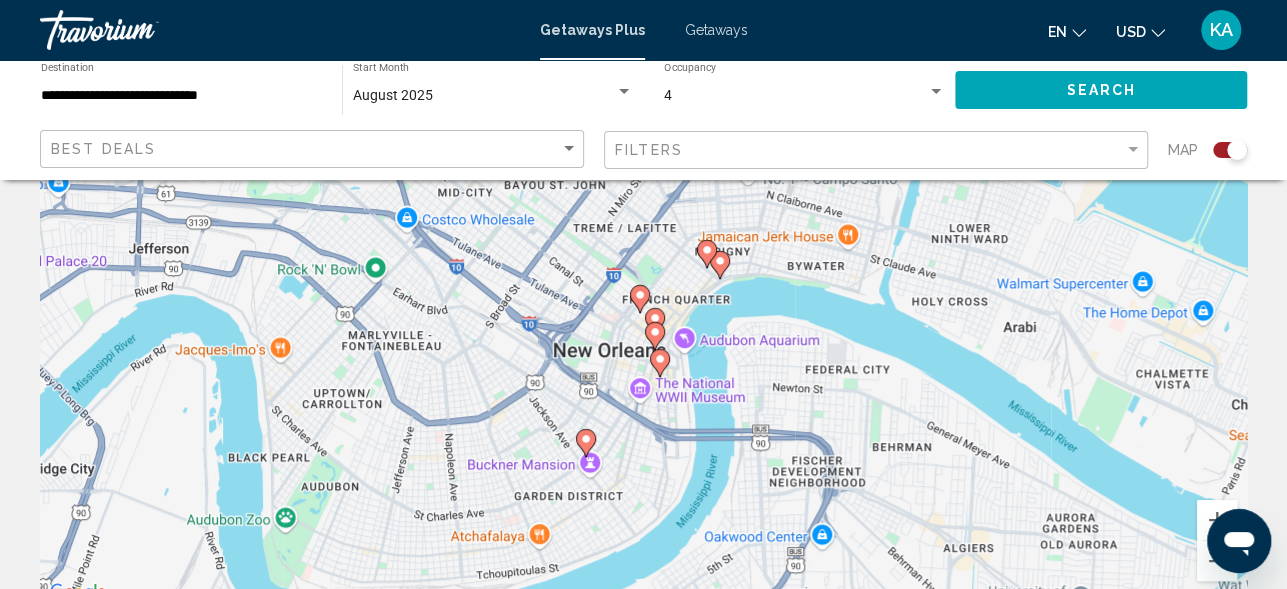 drag, startPoint x: 768, startPoint y: 450, endPoint x: 731, endPoint y: 391, distance: 69.641945 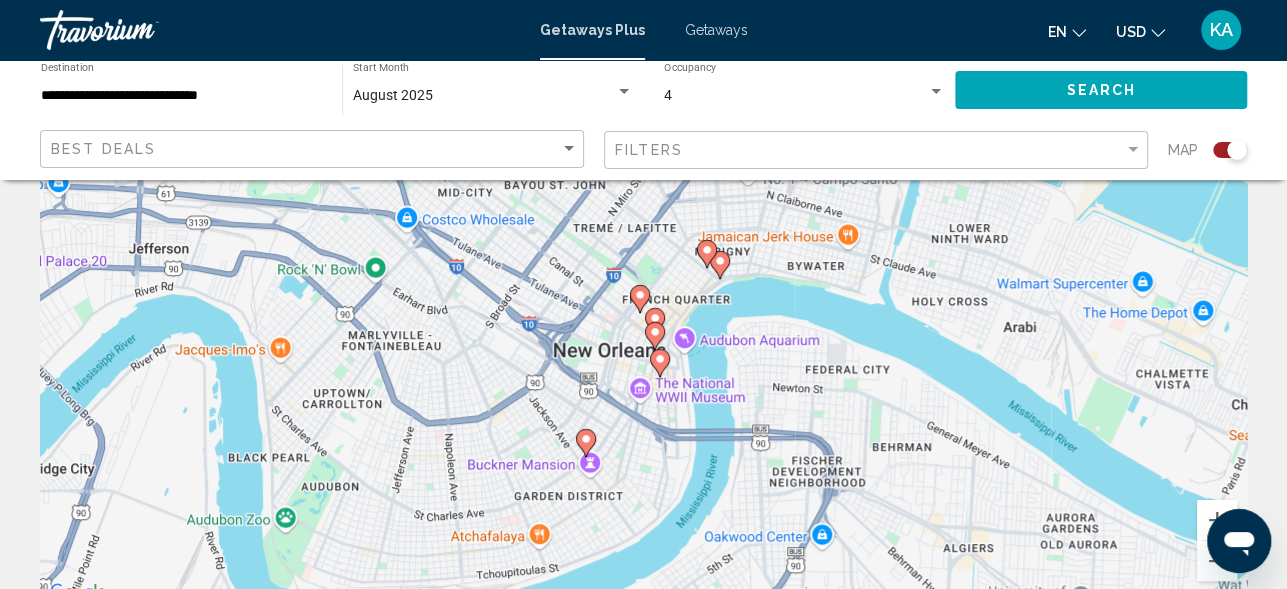 click 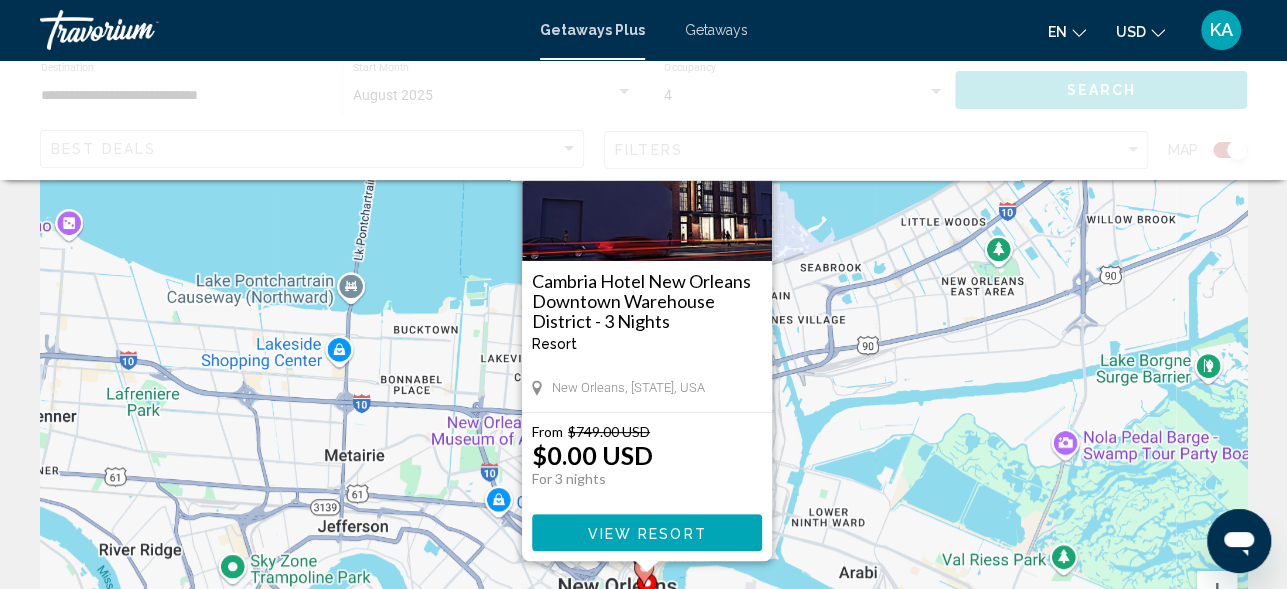 scroll, scrollTop: 0, scrollLeft: 0, axis: both 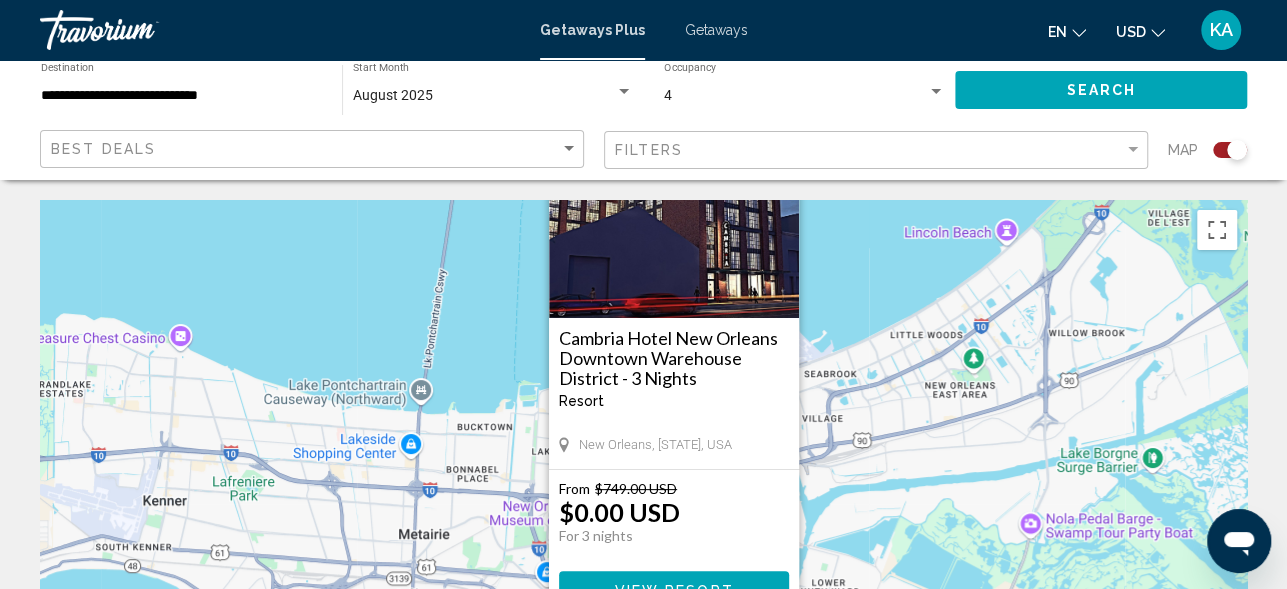 drag, startPoint x: 876, startPoint y: 442, endPoint x: 908, endPoint y: 334, distance: 112.64102 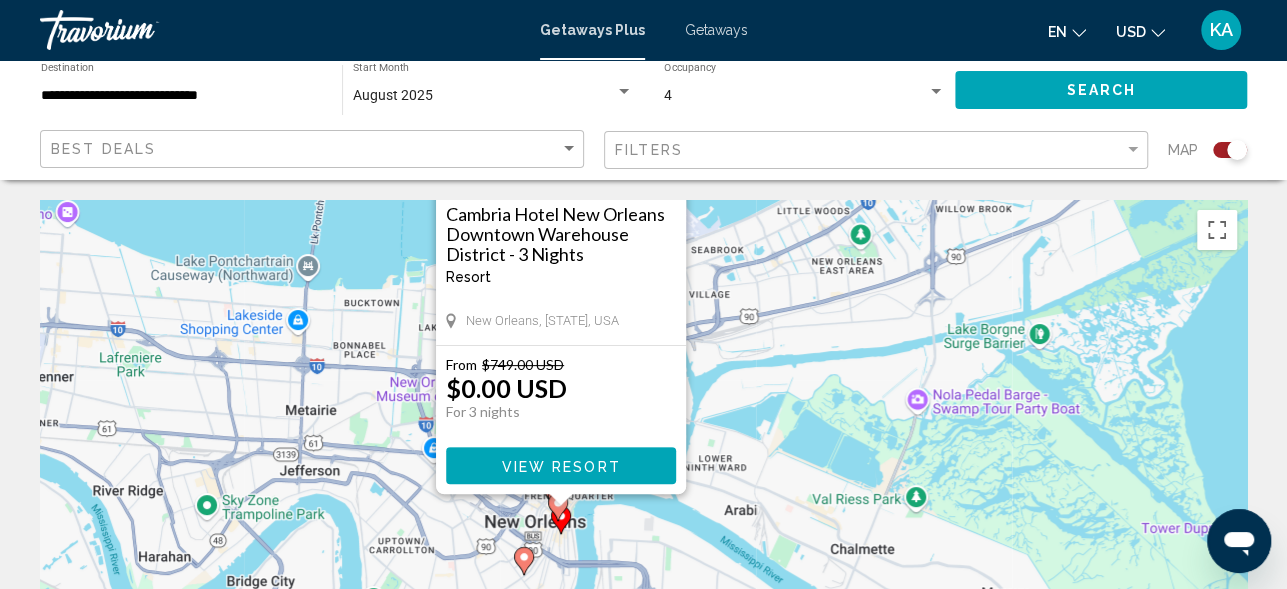 drag, startPoint x: 1180, startPoint y: 489, endPoint x: 1067, endPoint y: 365, distance: 167.76471 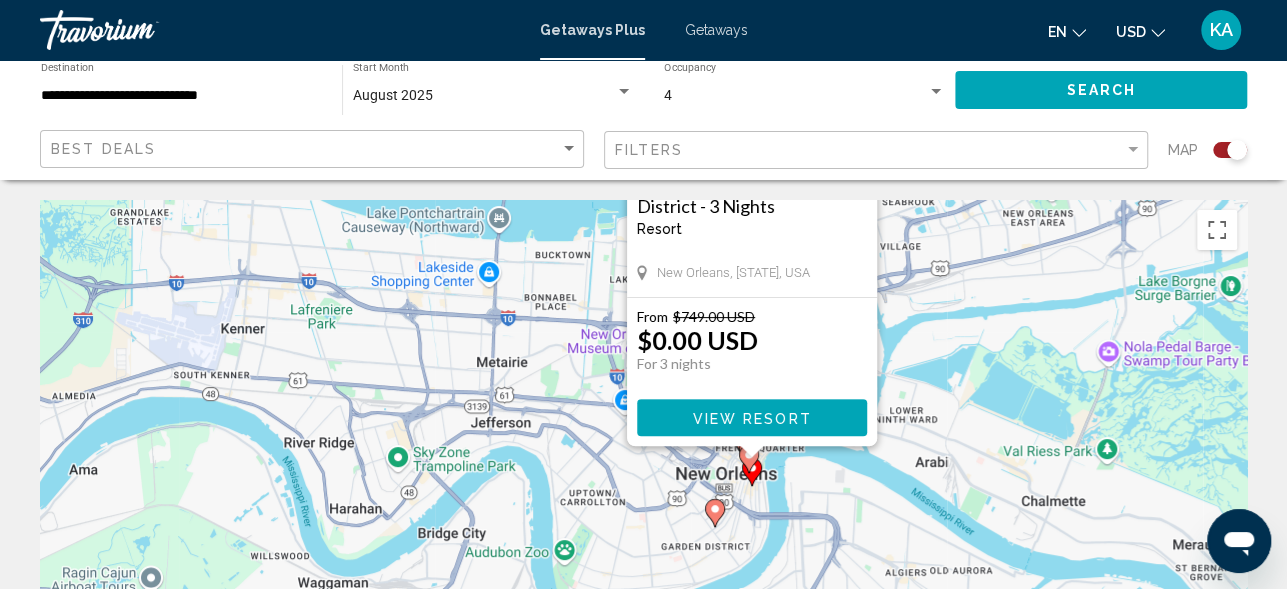 drag, startPoint x: 786, startPoint y: 468, endPoint x: 972, endPoint y: 433, distance: 189.26436 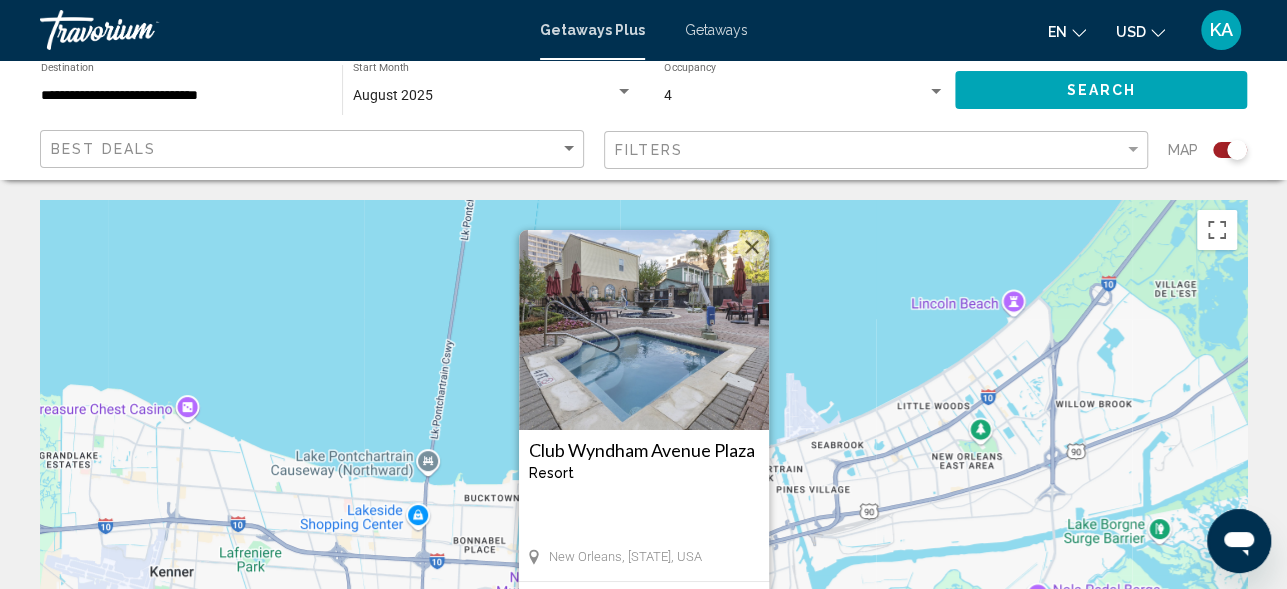 click on "To activate drag with keyboard, press Alt + Enter. Once in keyboard drag state, use the arrow keys to move the marker. To complete the drag, press the Enter key. To cancel, press Escape.  Club Wyndham Avenue Plaza  Resort  -  This is an adults only resort
New Orleans, [STATE], USA From $[PRICE] USD $[PRICE] USD For 3 nights You save  $[PRICE] USD  View Resort" at bounding box center [643, 500] 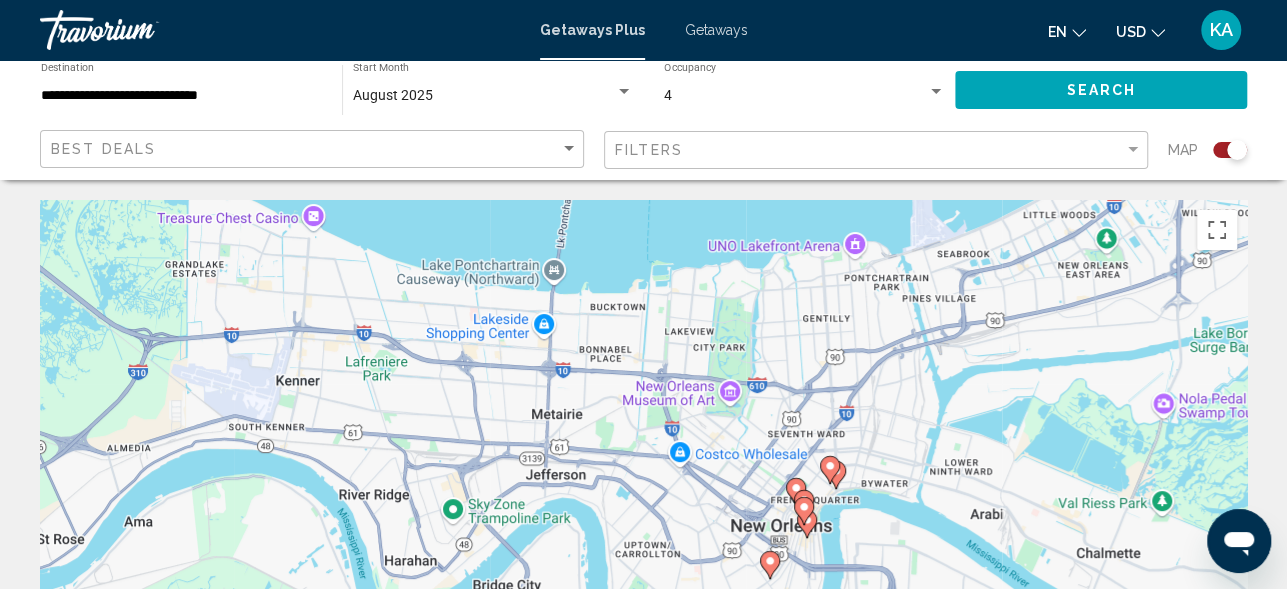 drag, startPoint x: 871, startPoint y: 417, endPoint x: 1002, endPoint y: 302, distance: 174.31581 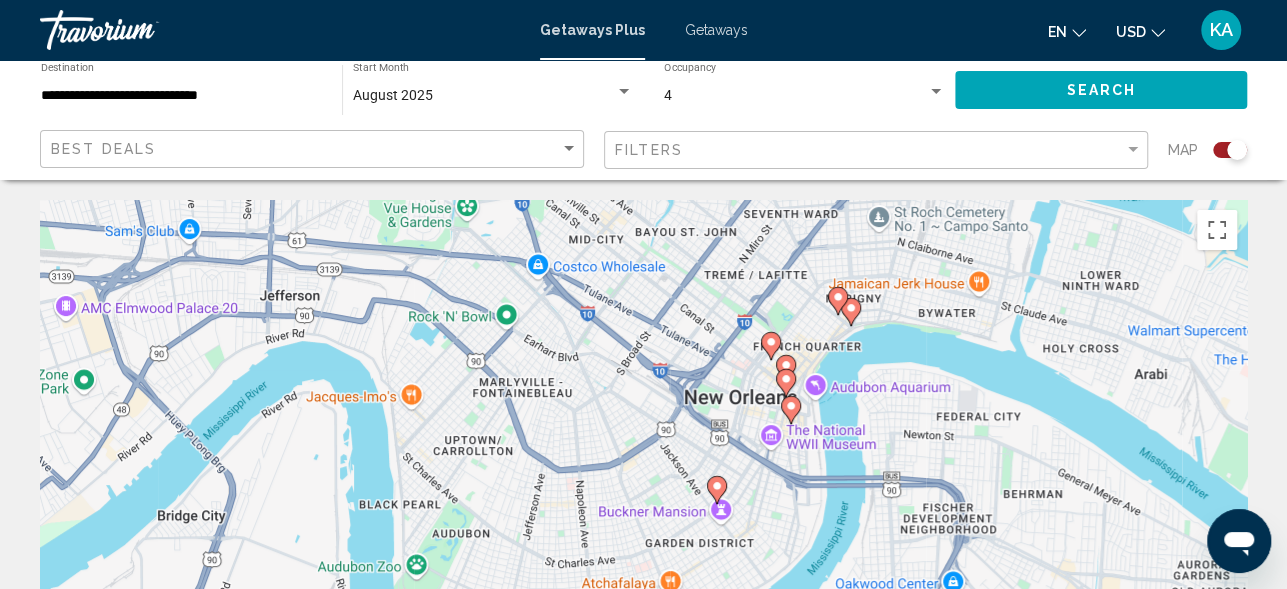 drag, startPoint x: 874, startPoint y: 465, endPoint x: 848, endPoint y: 355, distance: 113.03097 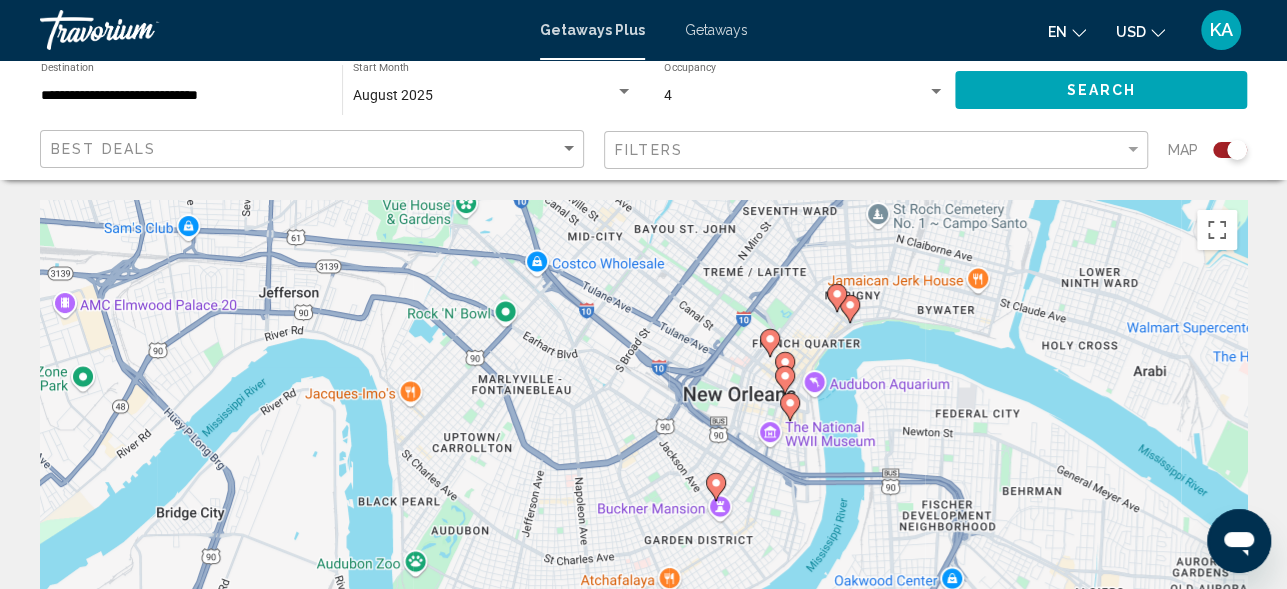 click on "To activate drag with keyboard, press Alt + Enter. Once in keyboard drag state, use the arrow keys to move the marker. To complete the drag, press the Enter key. To cancel, press Escape." at bounding box center (643, 500) 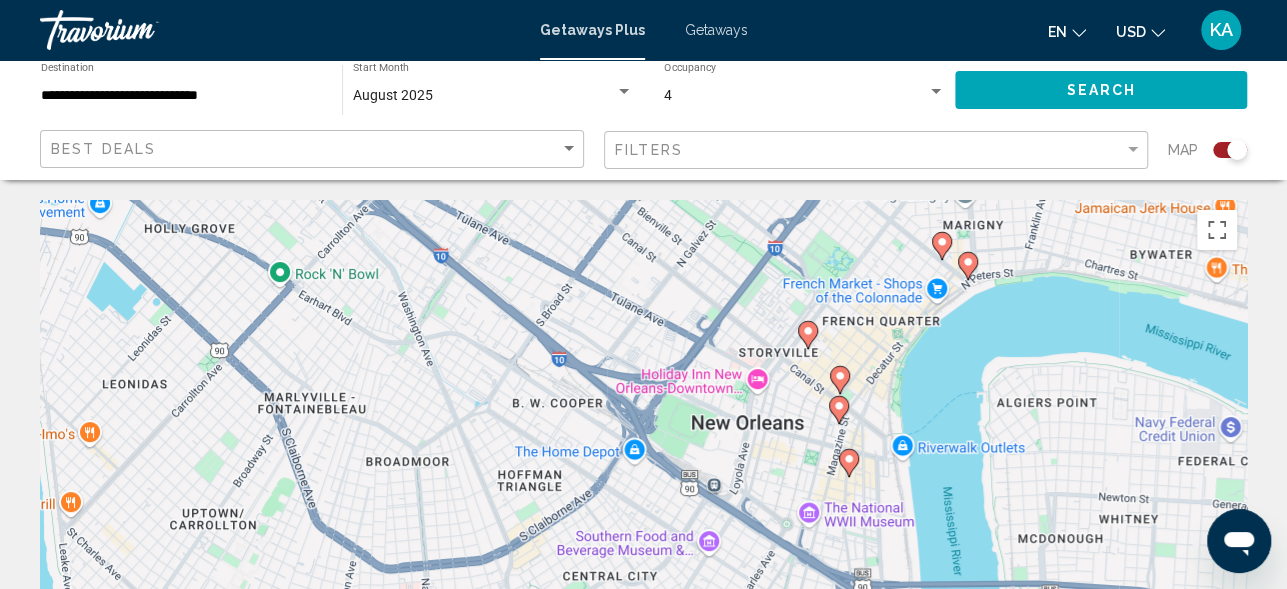click on "To activate drag with keyboard, press Alt + Enter. Once in keyboard drag state, use the arrow keys to move the marker. To complete the drag, press the Enter key. To cancel, press Escape." at bounding box center (643, 500) 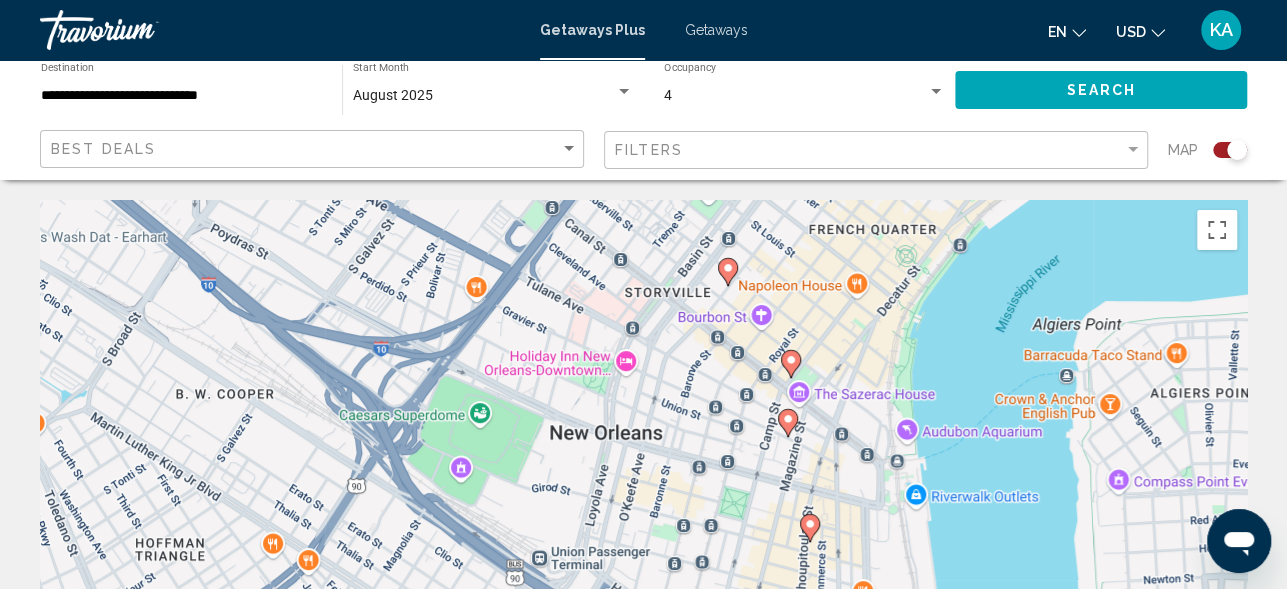 click 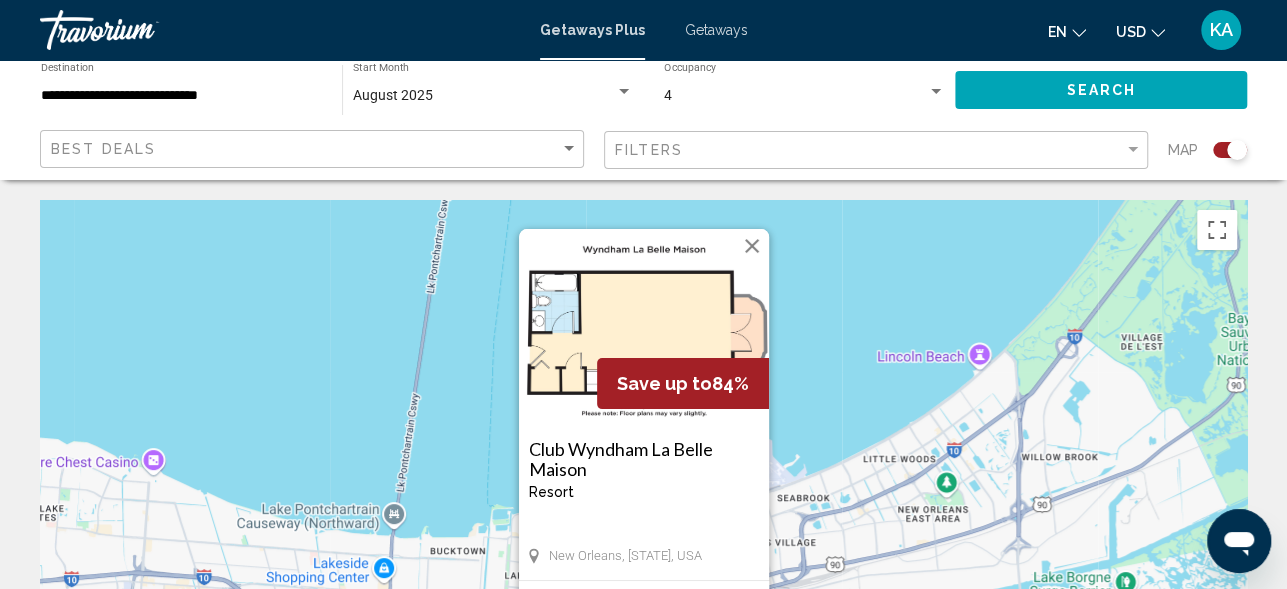 click at bounding box center (752, 246) 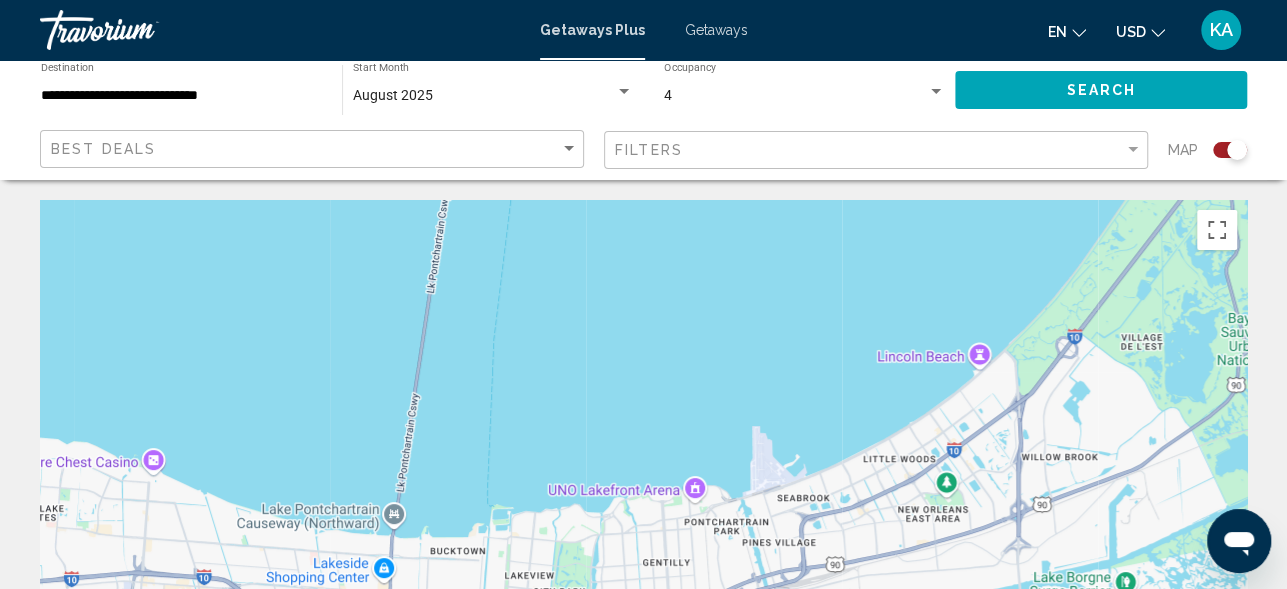 click on "To navigate, press the arrow keys. To activate drag with keyboard, press Alt + Enter. Once in keyboard drag state, use the arrow keys to move the marker. To complete the drag, press the Enter key. To cancel, press Escape." at bounding box center (643, 500) 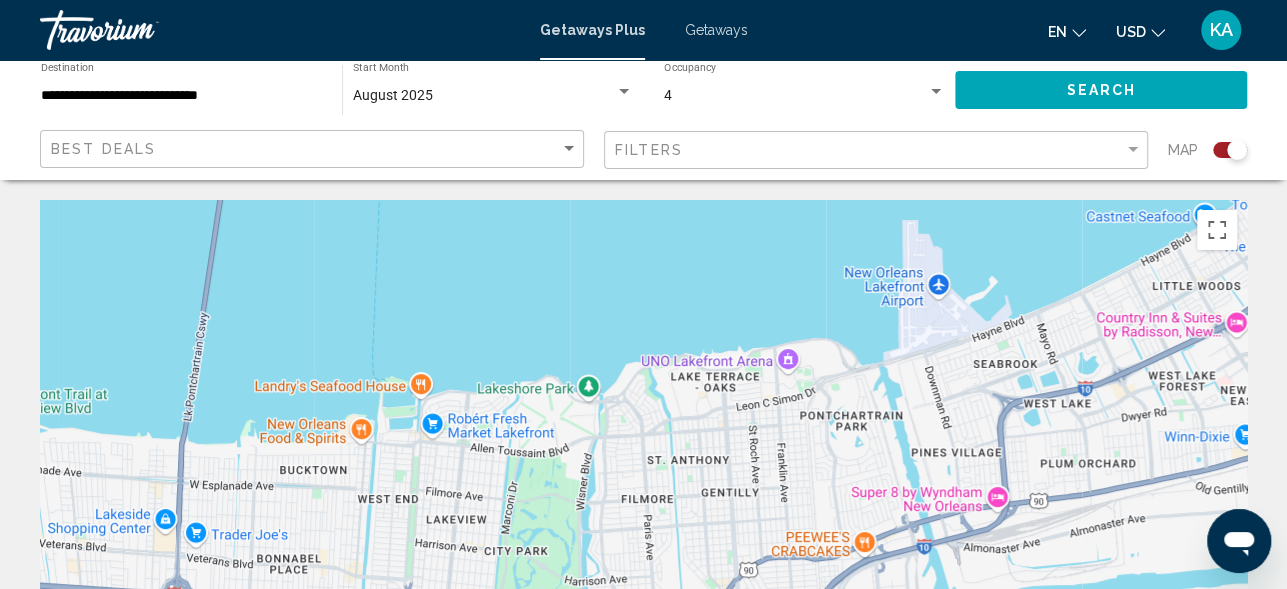 drag, startPoint x: 874, startPoint y: 406, endPoint x: 988, endPoint y: 313, distance: 147.12239 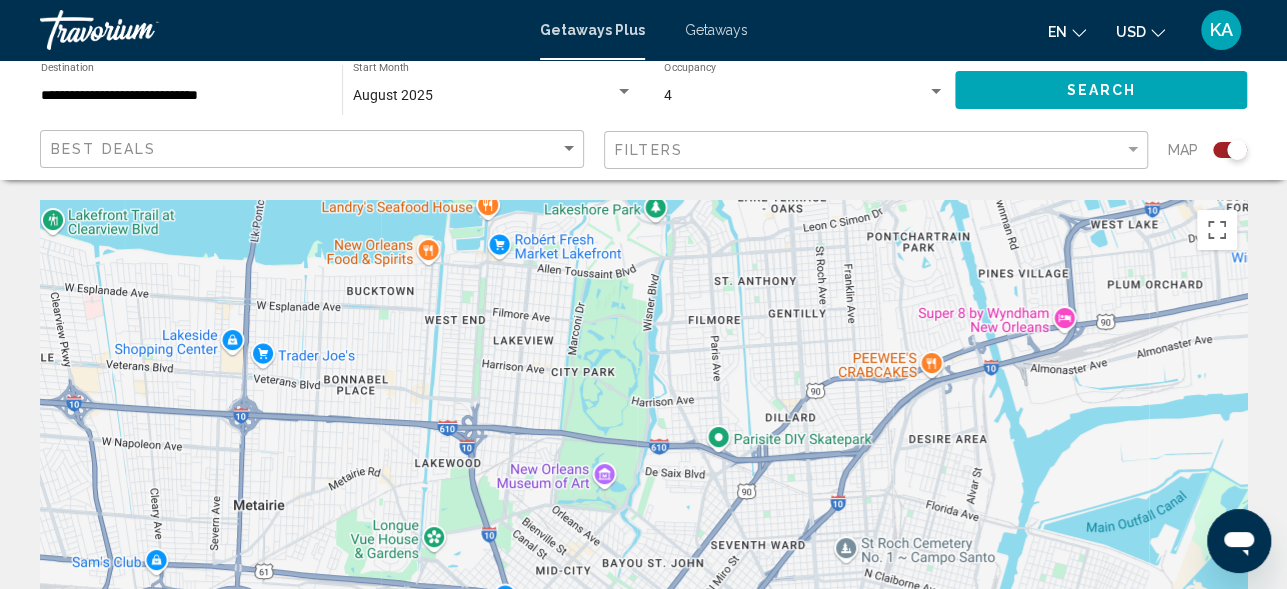 drag, startPoint x: 853, startPoint y: 416, endPoint x: 928, endPoint y: 287, distance: 149.21796 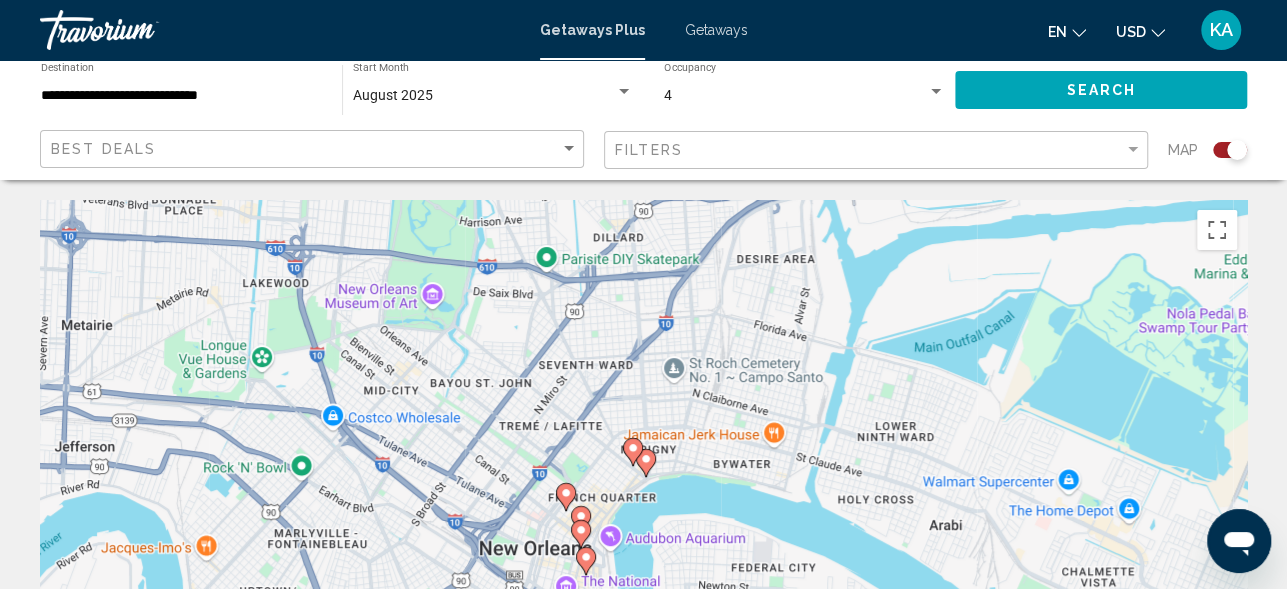 drag, startPoint x: 916, startPoint y: 462, endPoint x: 740, endPoint y: 284, distance: 250.3198 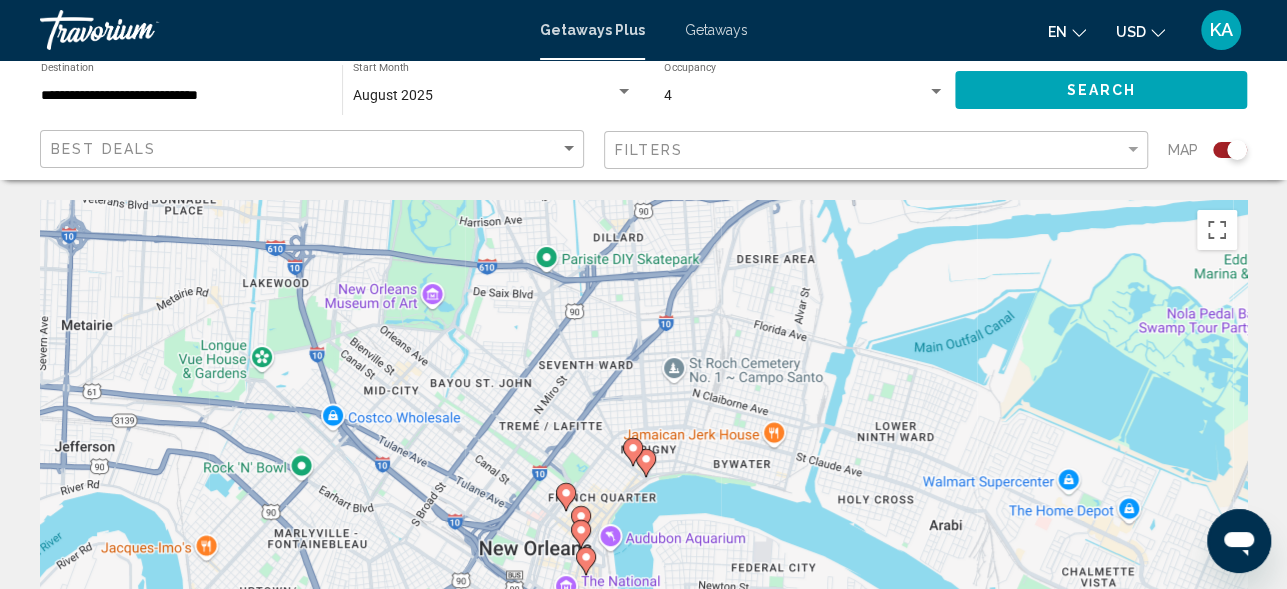click on "To activate drag with keyboard, press Alt + Enter. Once in keyboard drag state, use the arrow keys to move the marker. To complete the drag, press the Enter key. To cancel, press Escape." at bounding box center [643, 500] 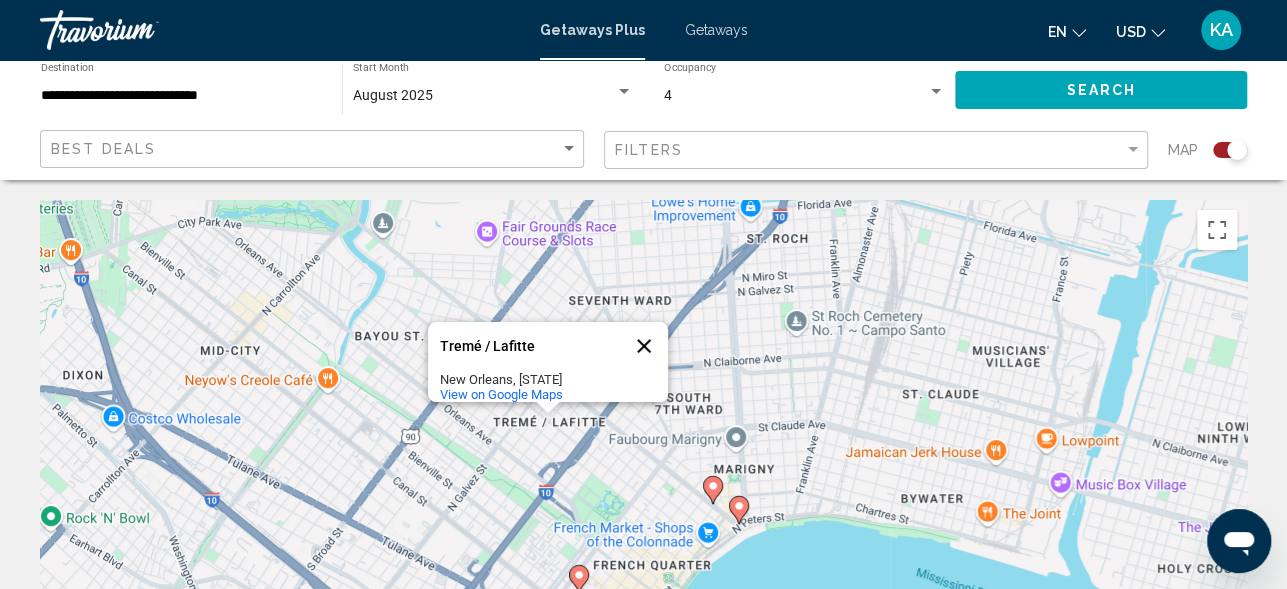 click at bounding box center (644, 346) 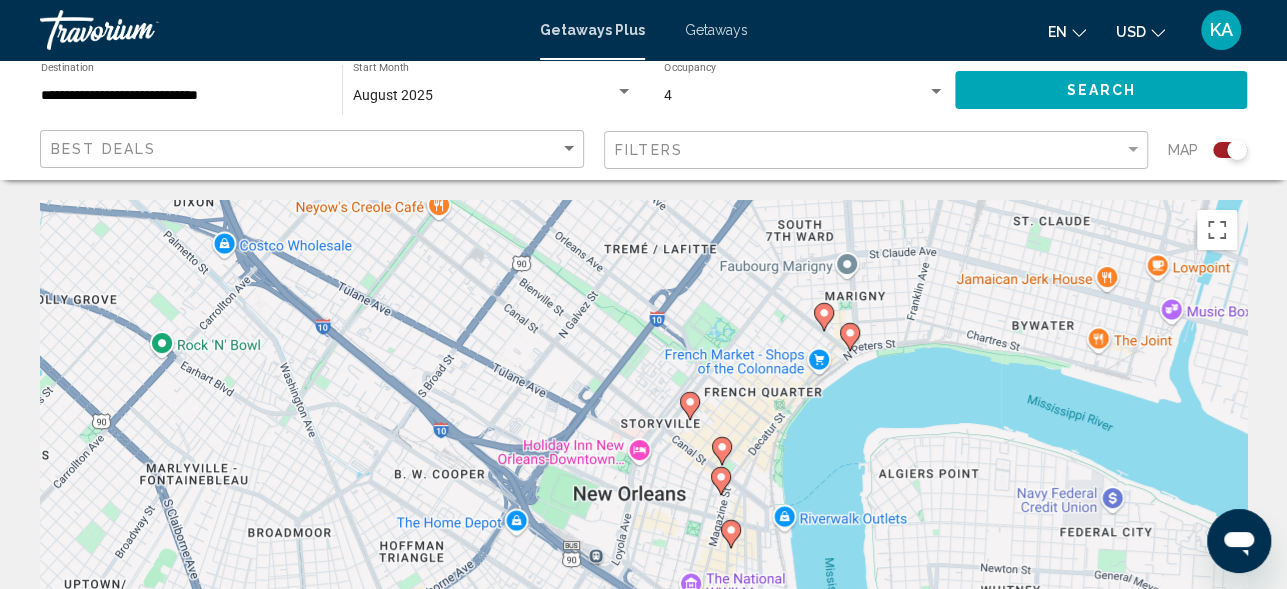 drag, startPoint x: 783, startPoint y: 478, endPoint x: 892, endPoint y: 303, distance: 206.16983 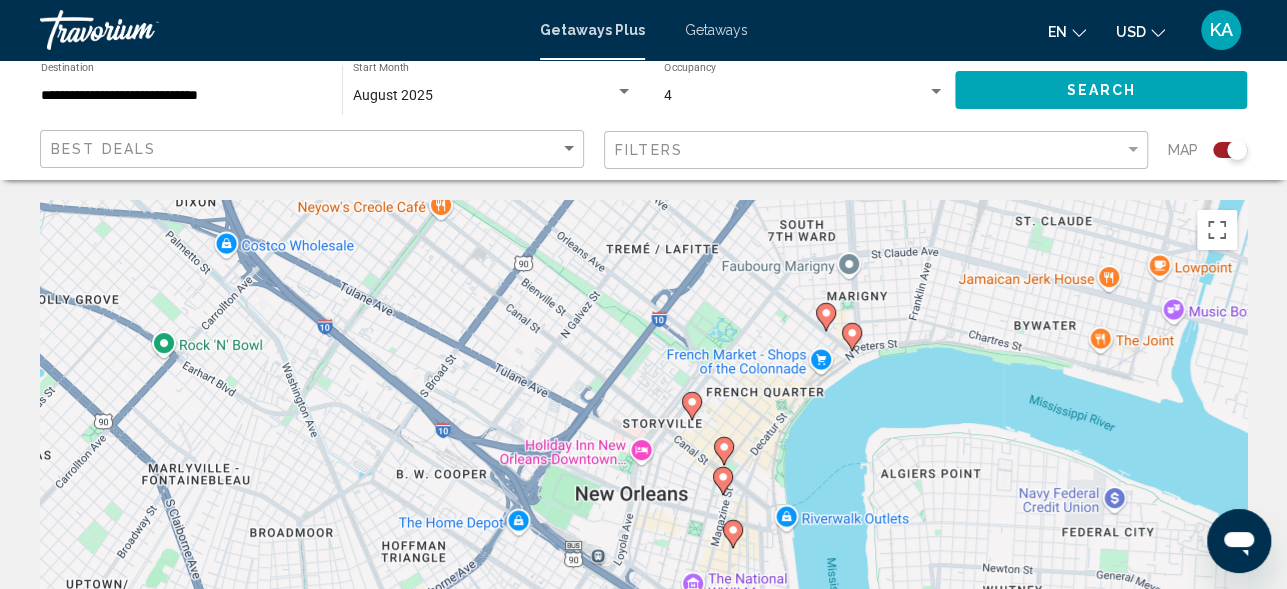 click 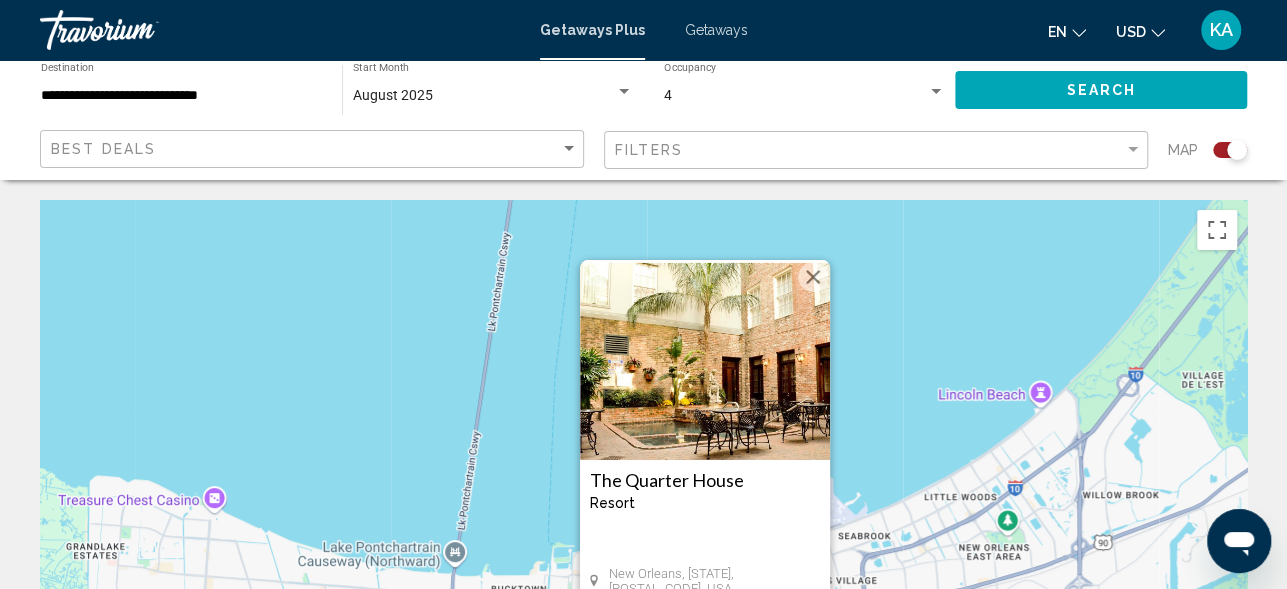 drag, startPoint x: 838, startPoint y: 447, endPoint x: 903, endPoint y: 513, distance: 92.63369 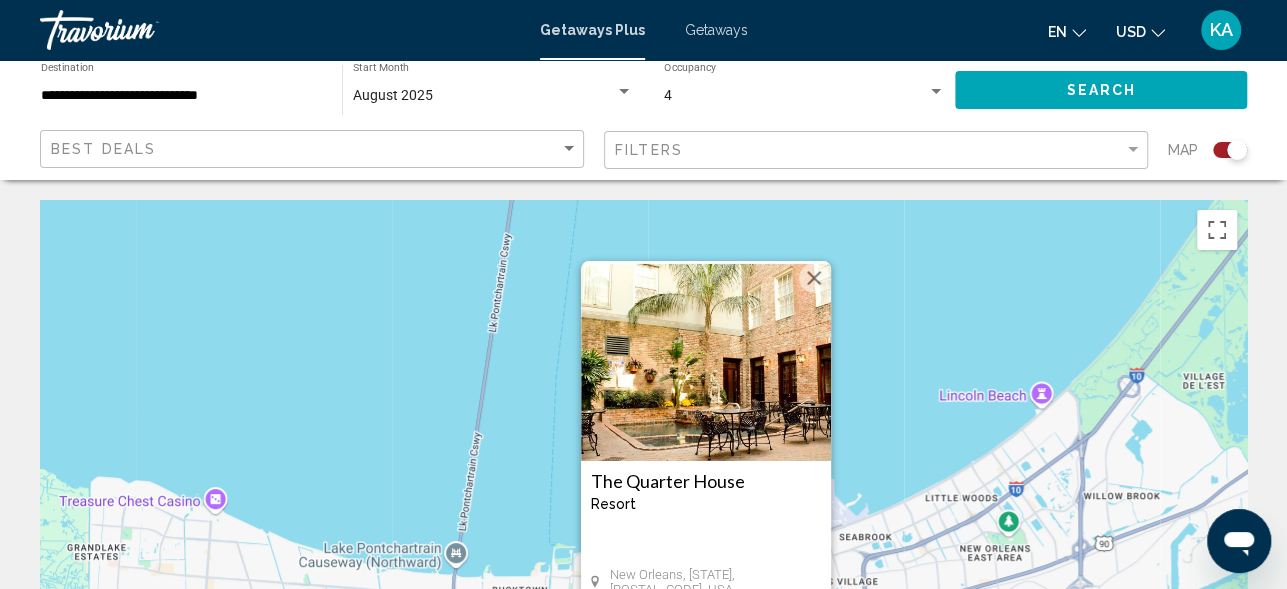 click at bounding box center [814, 278] 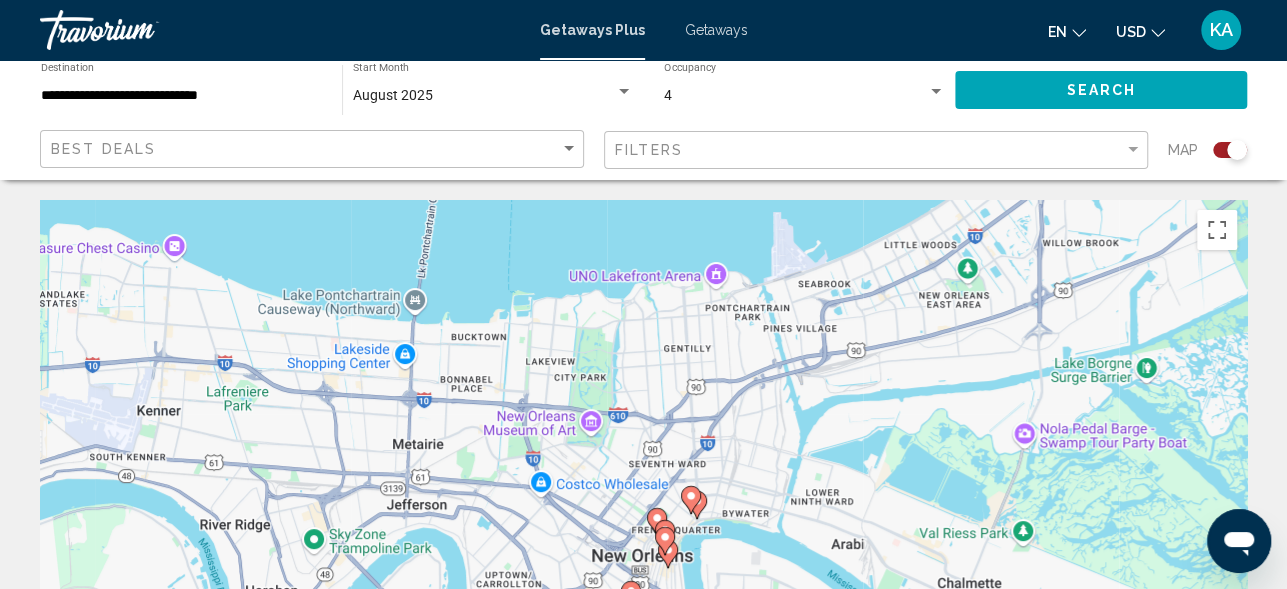 drag, startPoint x: 828, startPoint y: 403, endPoint x: 852, endPoint y: 238, distance: 166.73631 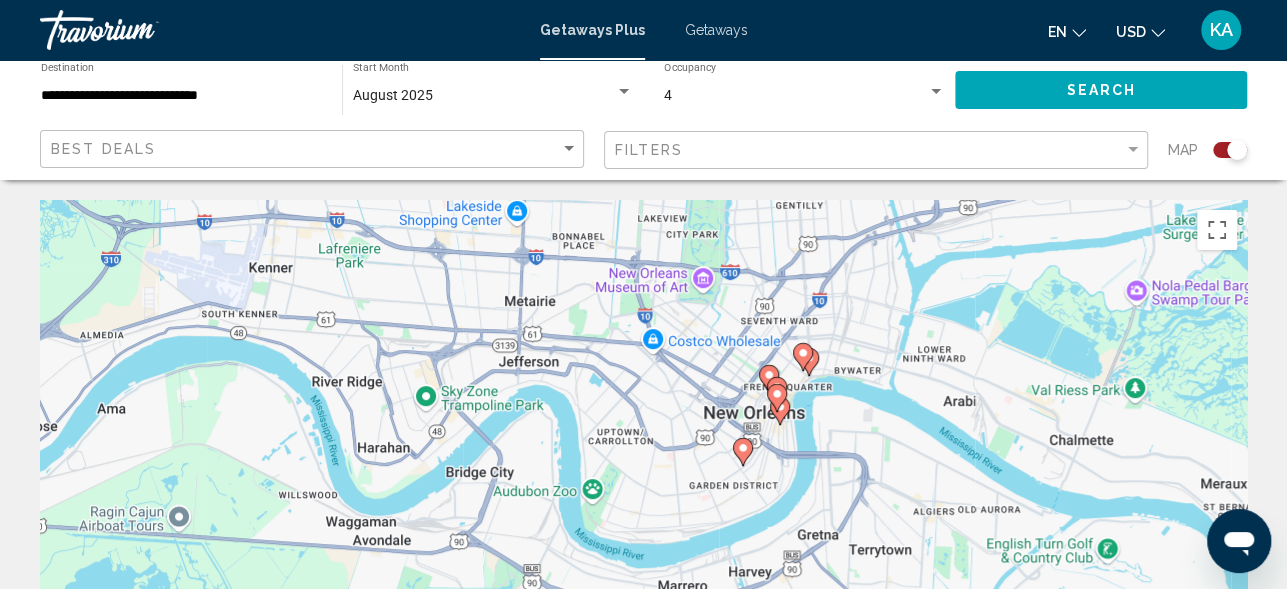 drag, startPoint x: 807, startPoint y: 357, endPoint x: 861, endPoint y: 312, distance: 70.292244 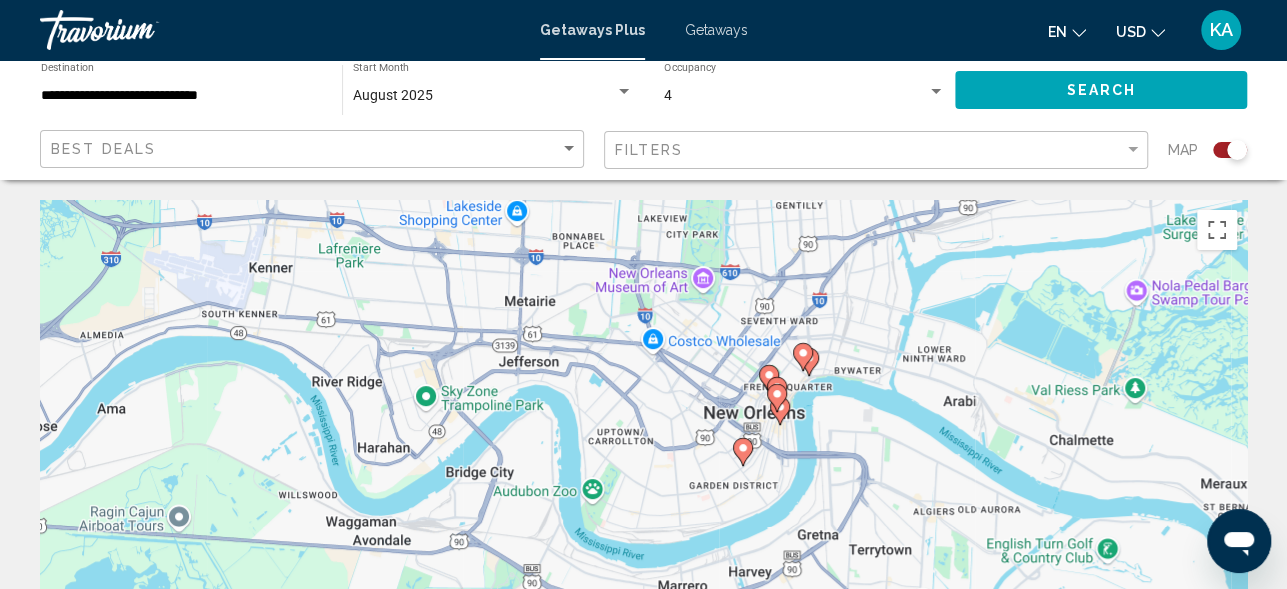 click on "To activate drag with keyboard, press Alt + Enter. Once in keyboard drag state, use the arrow keys to move the marker. To complete the drag, press the Enter key. To cancel, press Escape." at bounding box center [643, 500] 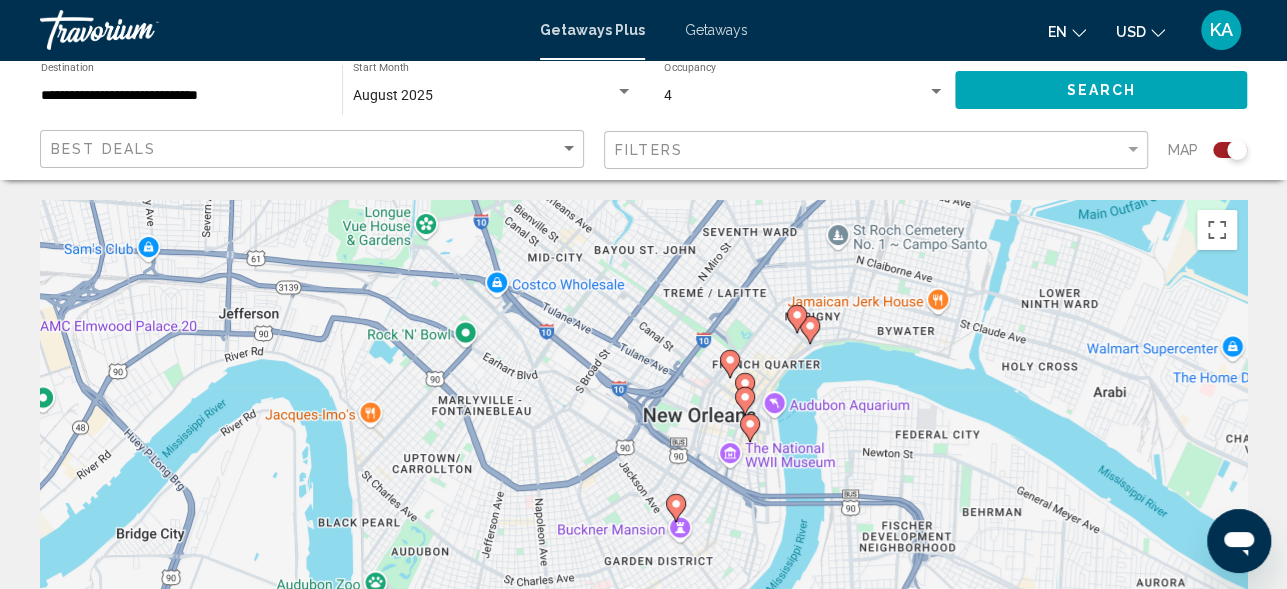 click on "To activate drag with keyboard, press Alt + Enter. Once in keyboard drag state, use the arrow keys to move the marker. To complete the drag, press the Enter key. To cancel, press Escape." at bounding box center [643, 500] 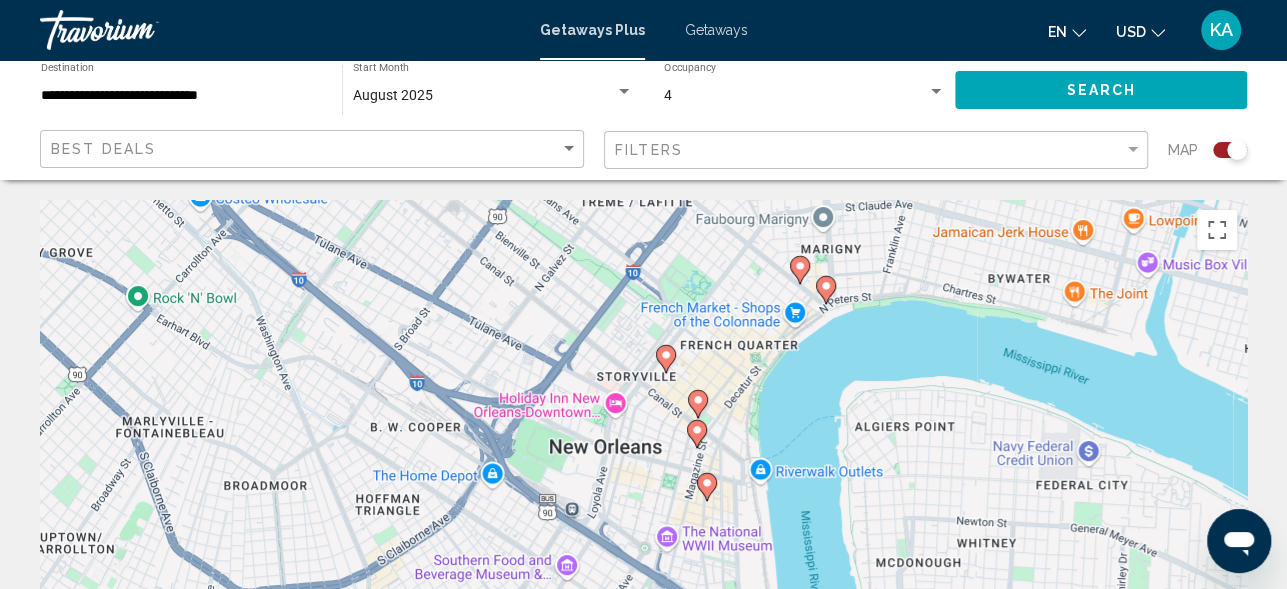 click on "To activate drag with keyboard, press Alt + Enter. Once in keyboard drag state, use the arrow keys to move the marker. To complete the drag, press the Enter key. To cancel, press Escape." at bounding box center (643, 500) 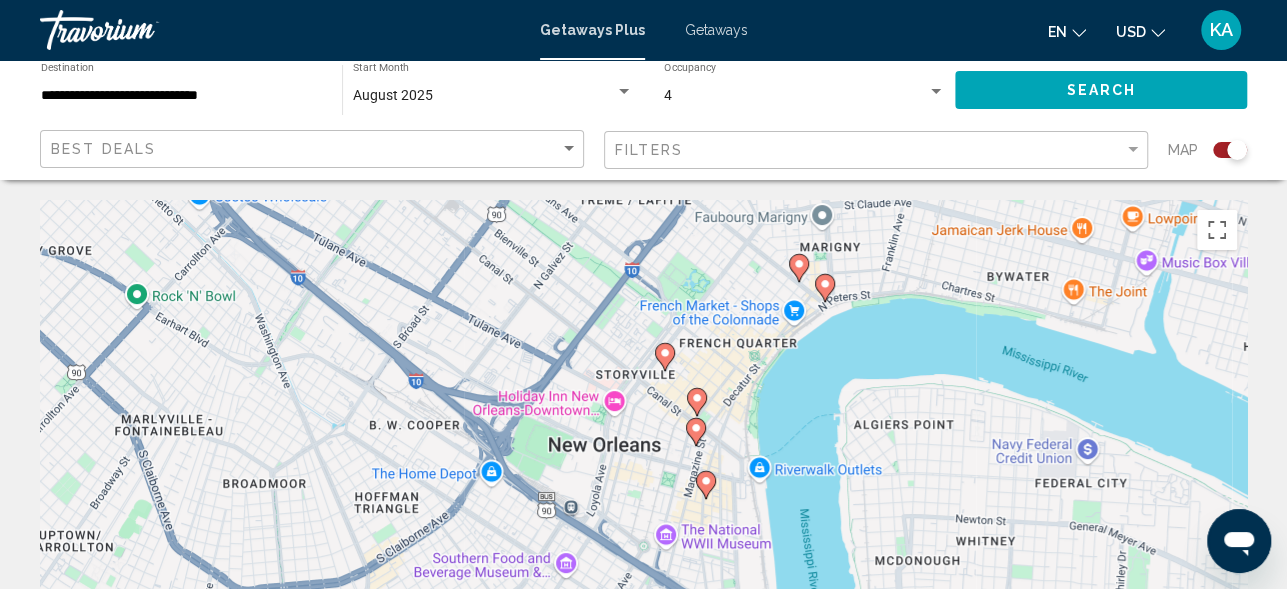 click on "To activate drag with keyboard, press Alt + Enter. Once in keyboard drag state, use the arrow keys to move the marker. To complete the drag, press the Enter key. To cancel, press Escape." at bounding box center (643, 500) 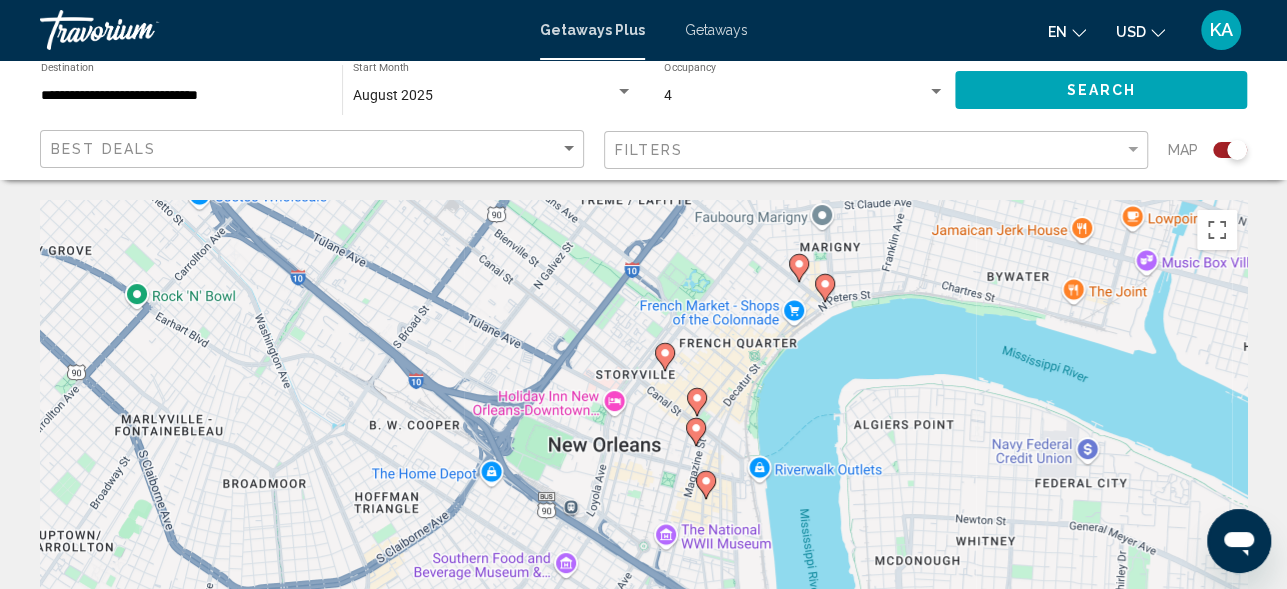 click 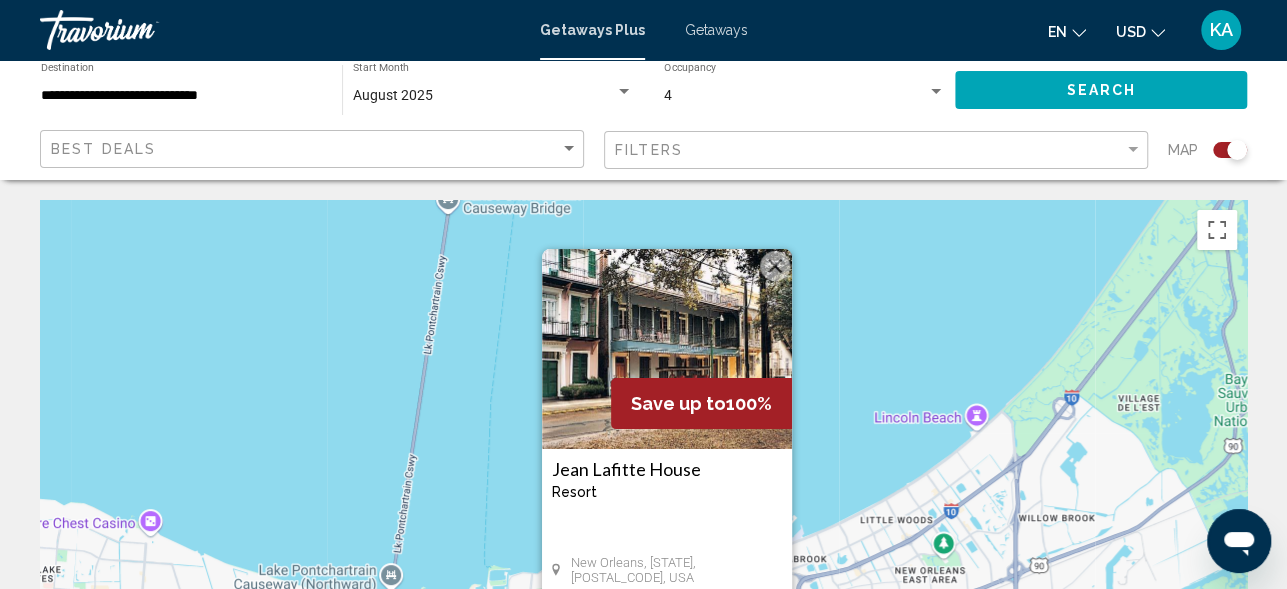 drag, startPoint x: 846, startPoint y: 442, endPoint x: 875, endPoint y: 460, distance: 34.132095 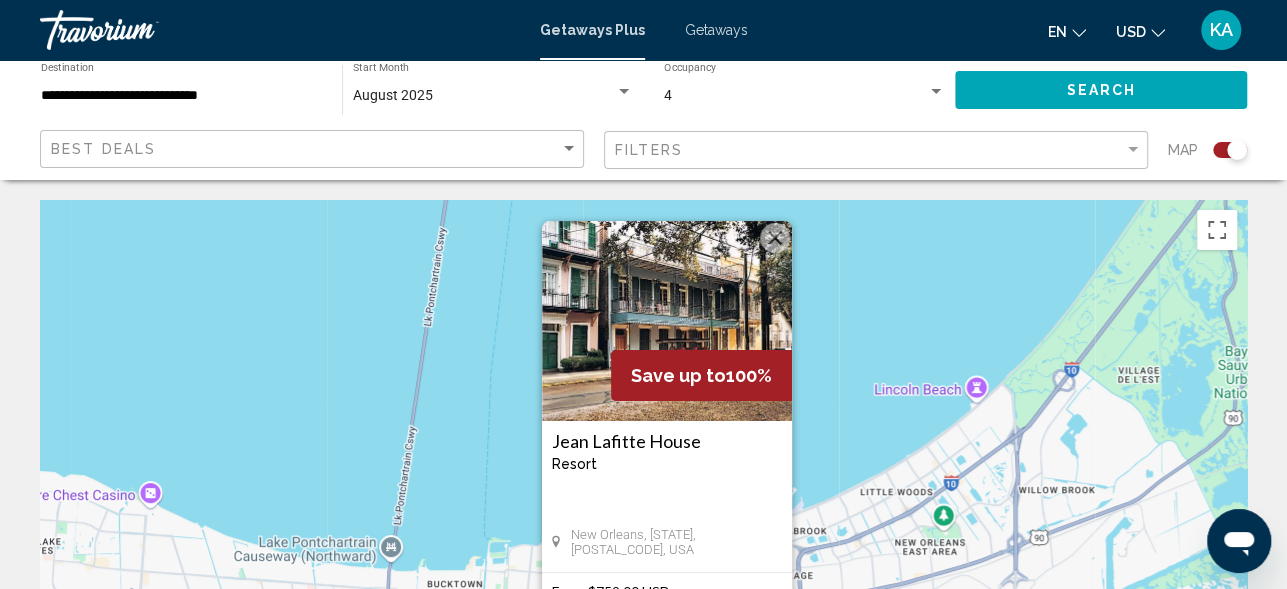 click at bounding box center [667, 321] 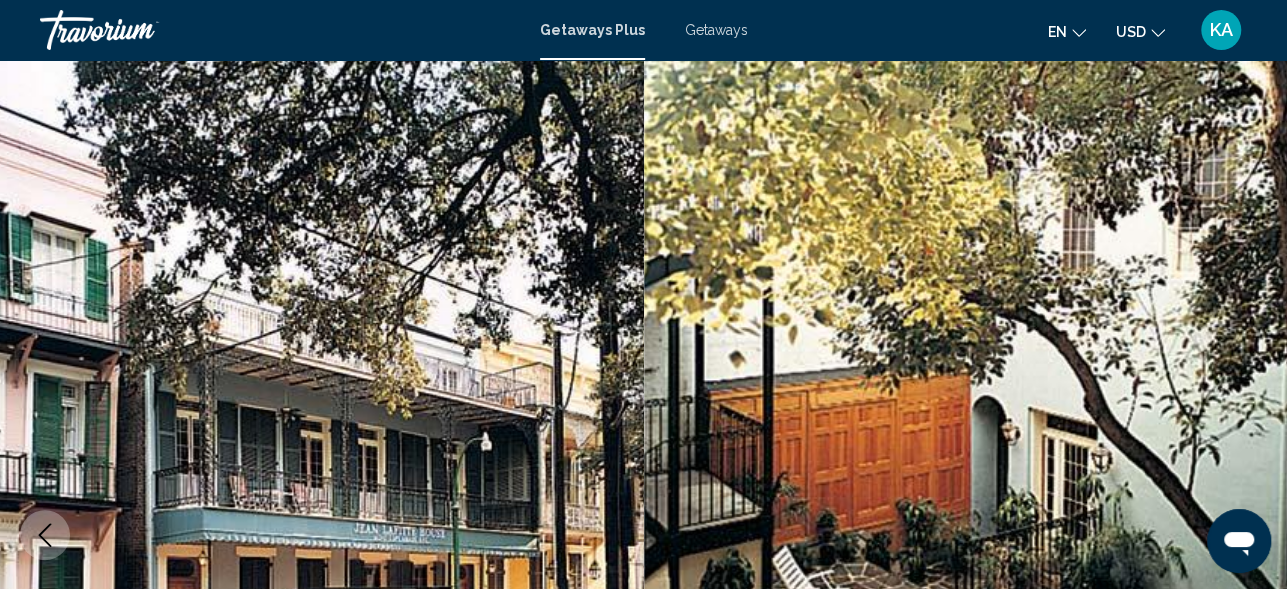 scroll, scrollTop: 239, scrollLeft: 0, axis: vertical 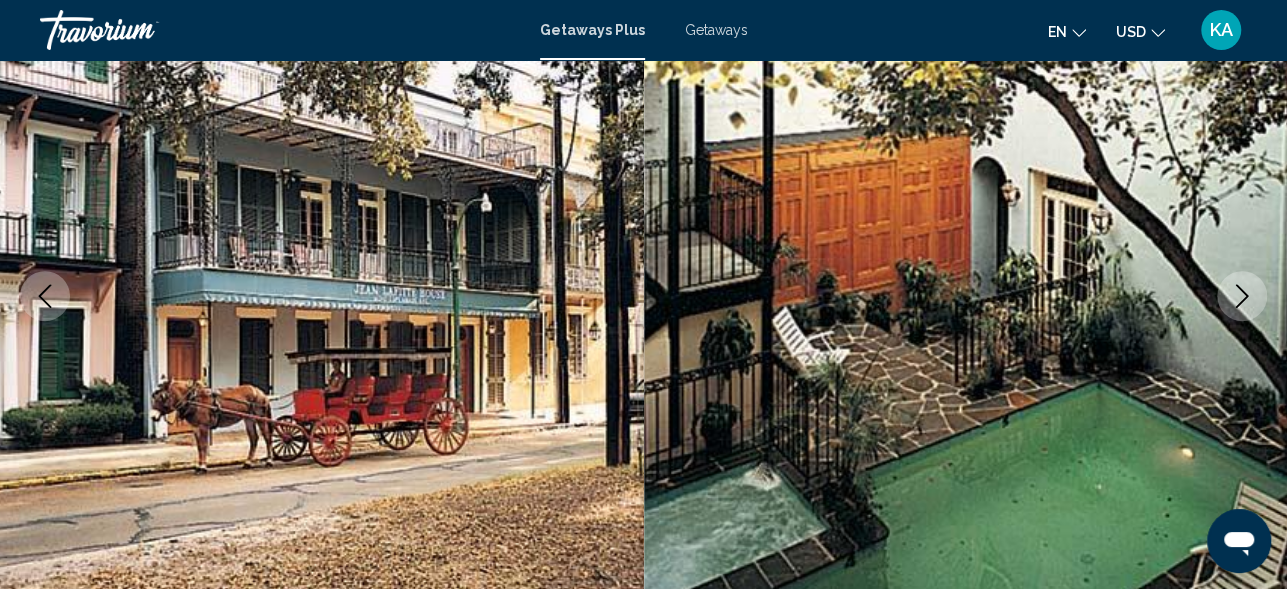 click 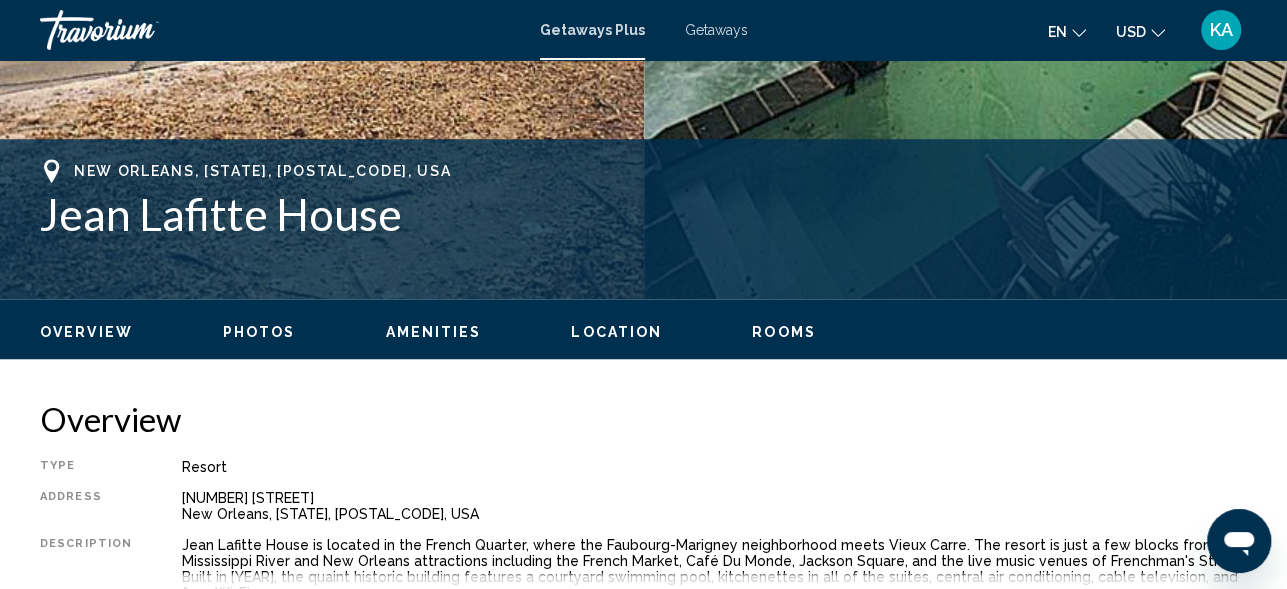 scroll, scrollTop: 712, scrollLeft: 0, axis: vertical 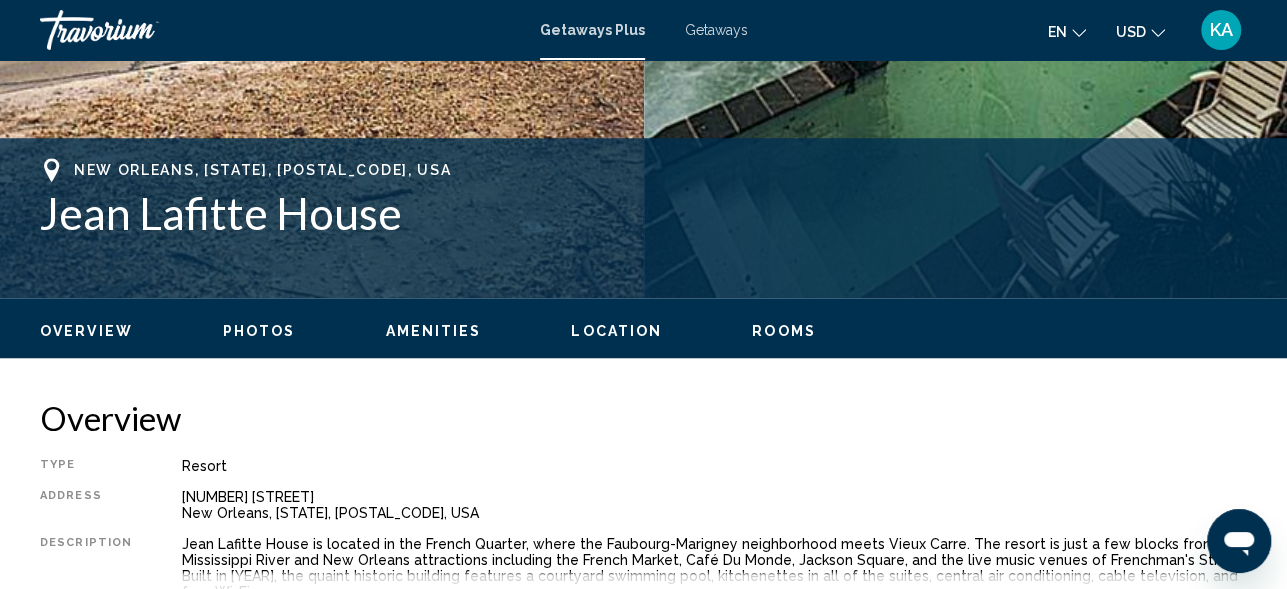 click on "Photos" at bounding box center [259, 331] 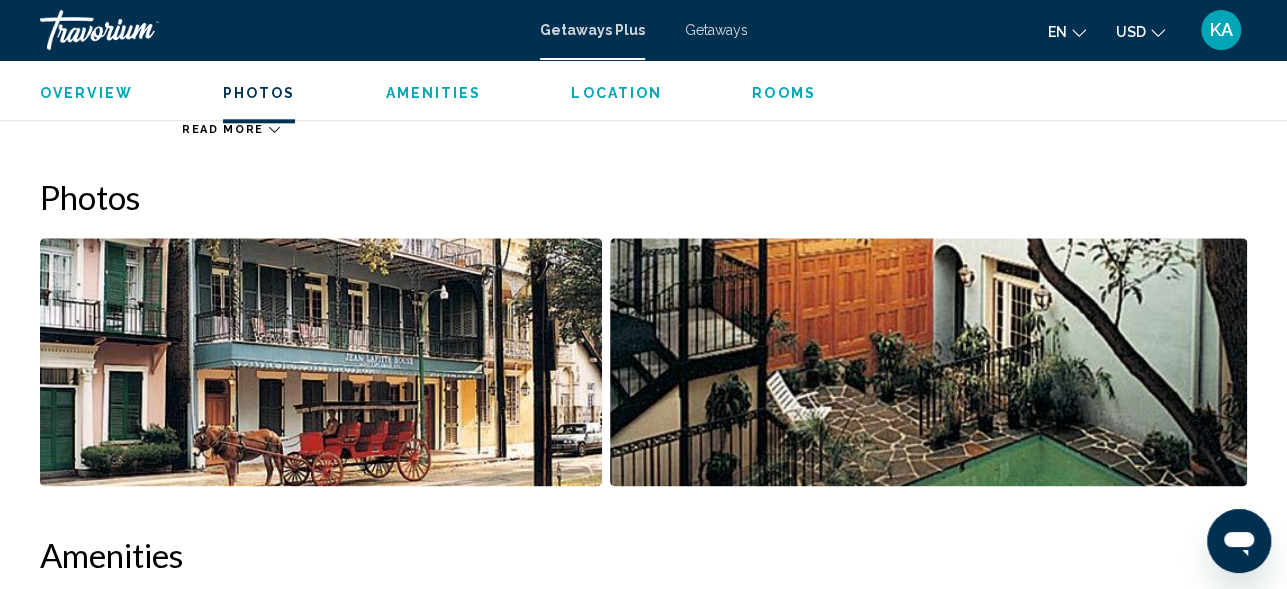 scroll, scrollTop: 1240, scrollLeft: 0, axis: vertical 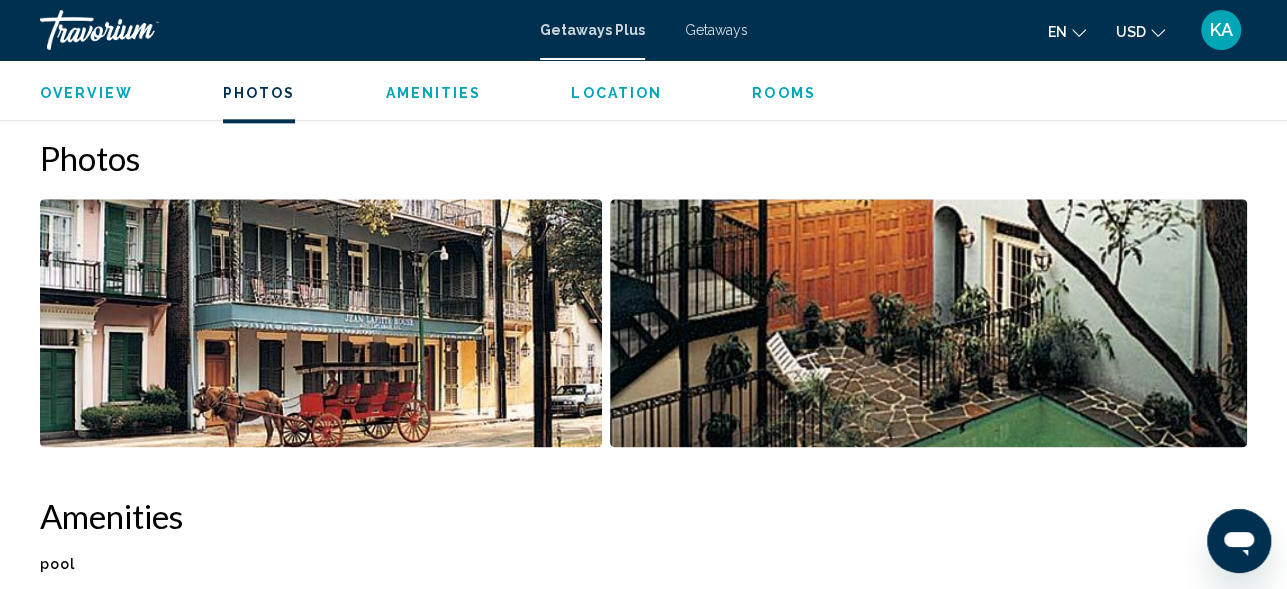 click at bounding box center [321, 323] 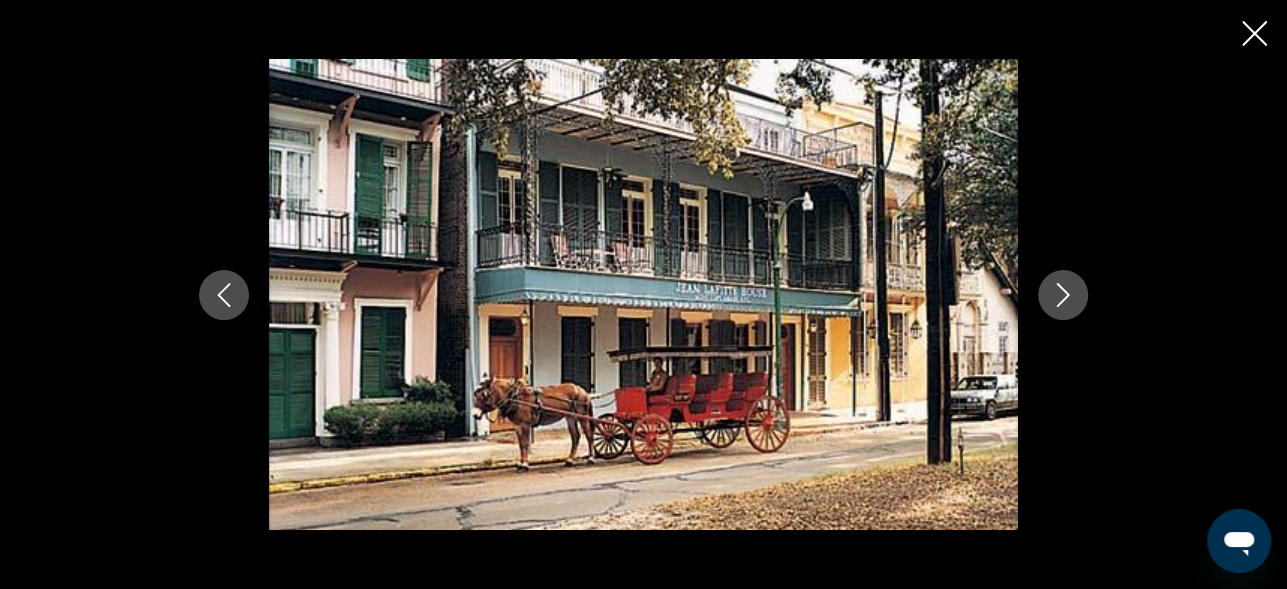 click 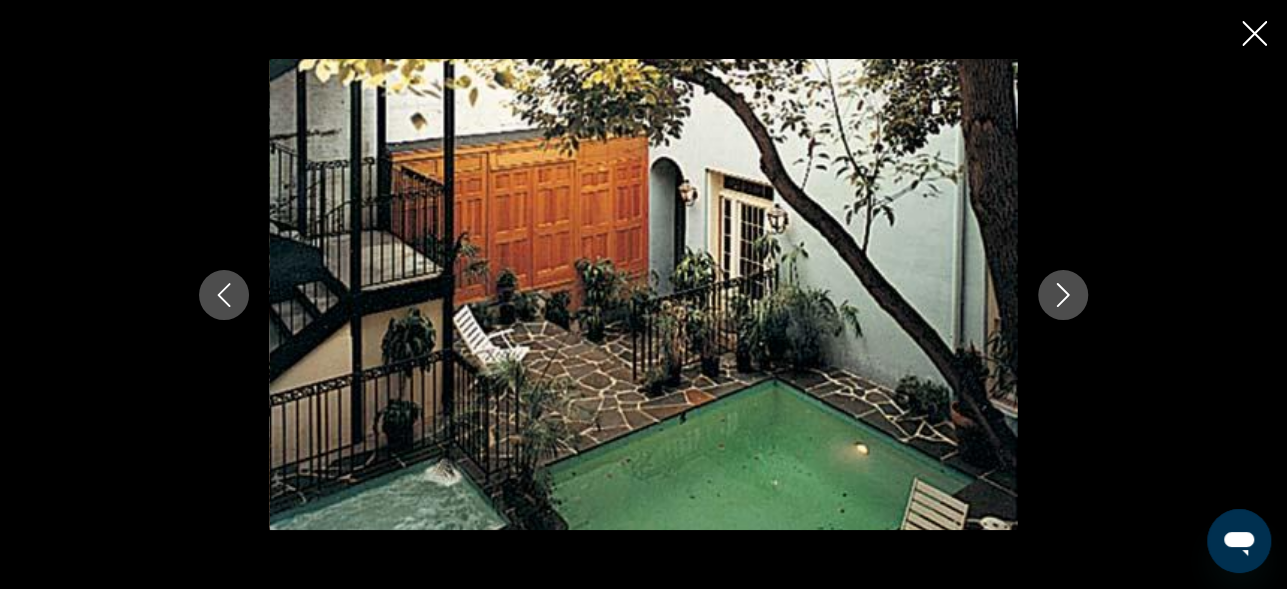 click 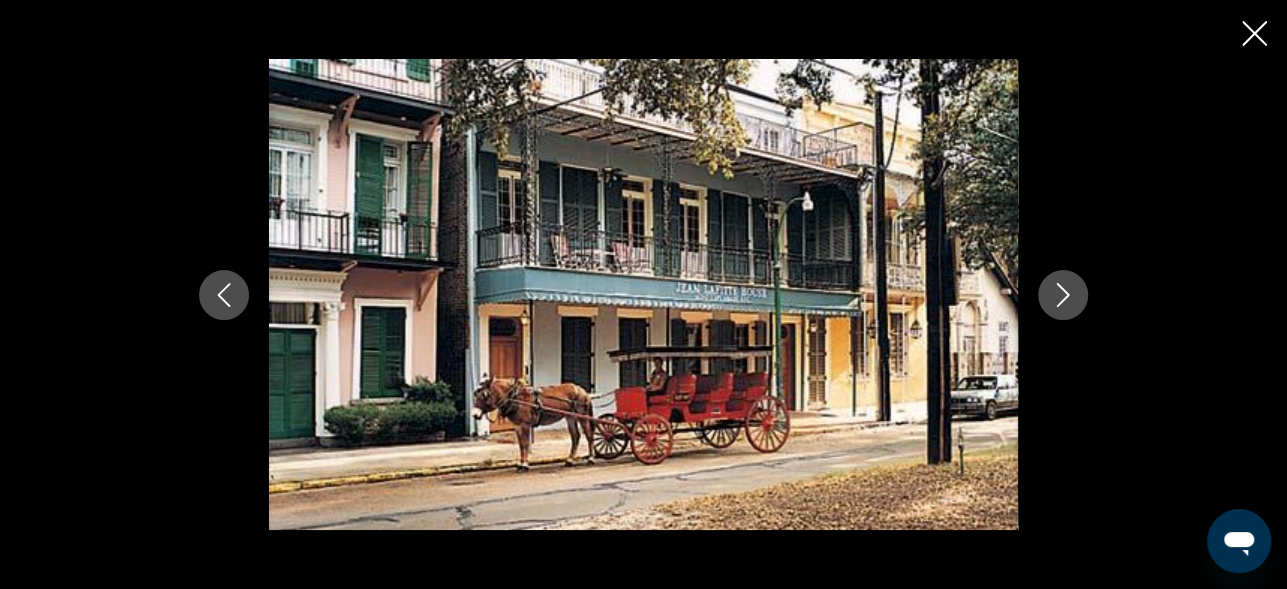 click 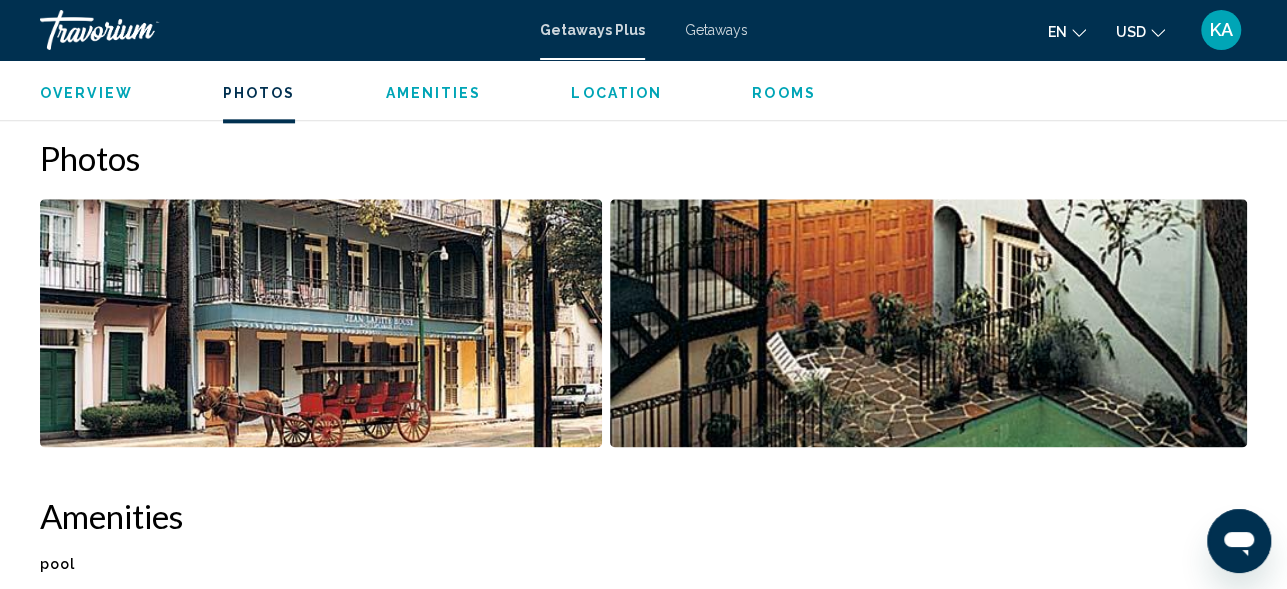click on "Rooms" at bounding box center (784, 93) 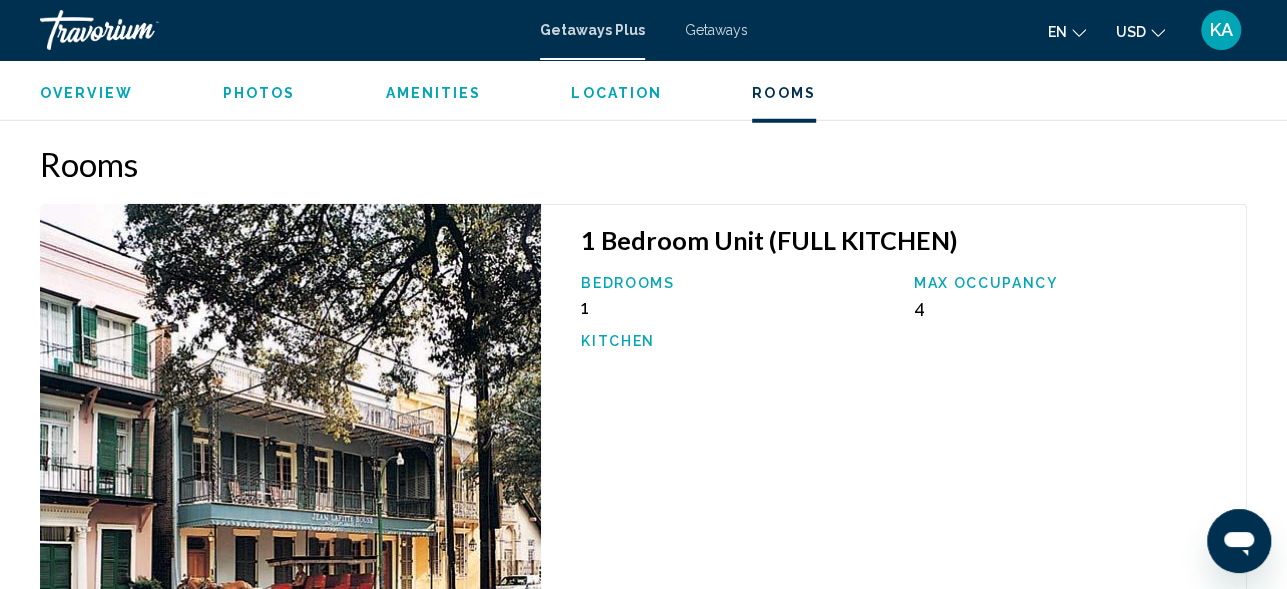 scroll, scrollTop: 2911, scrollLeft: 0, axis: vertical 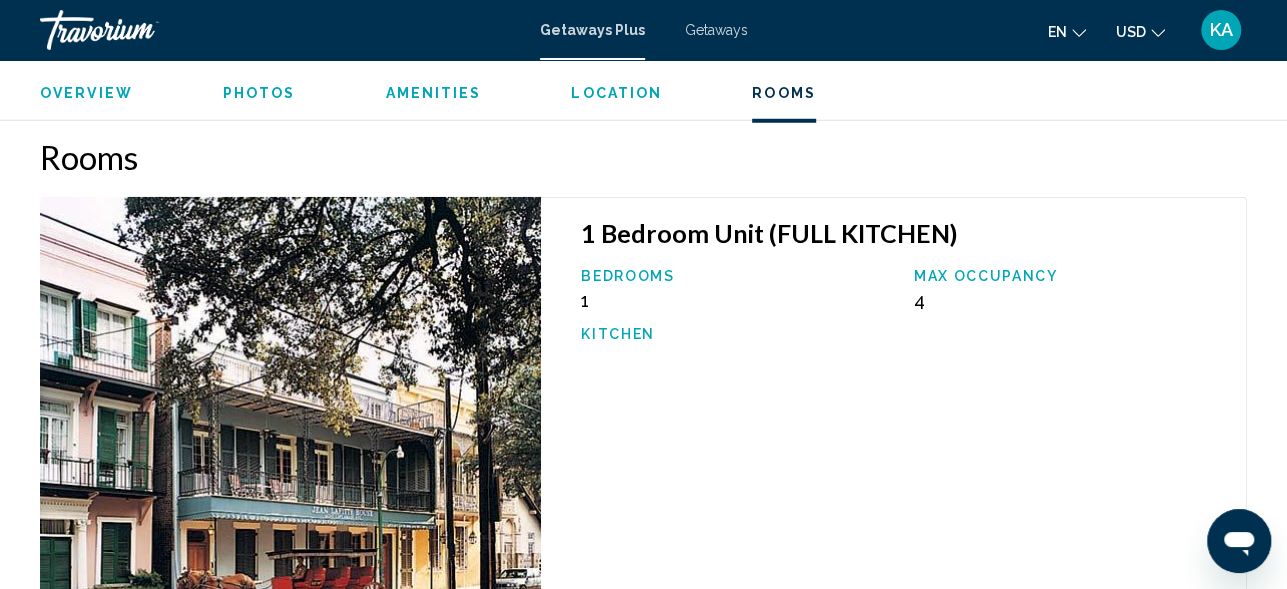 click on "Location" at bounding box center [616, 93] 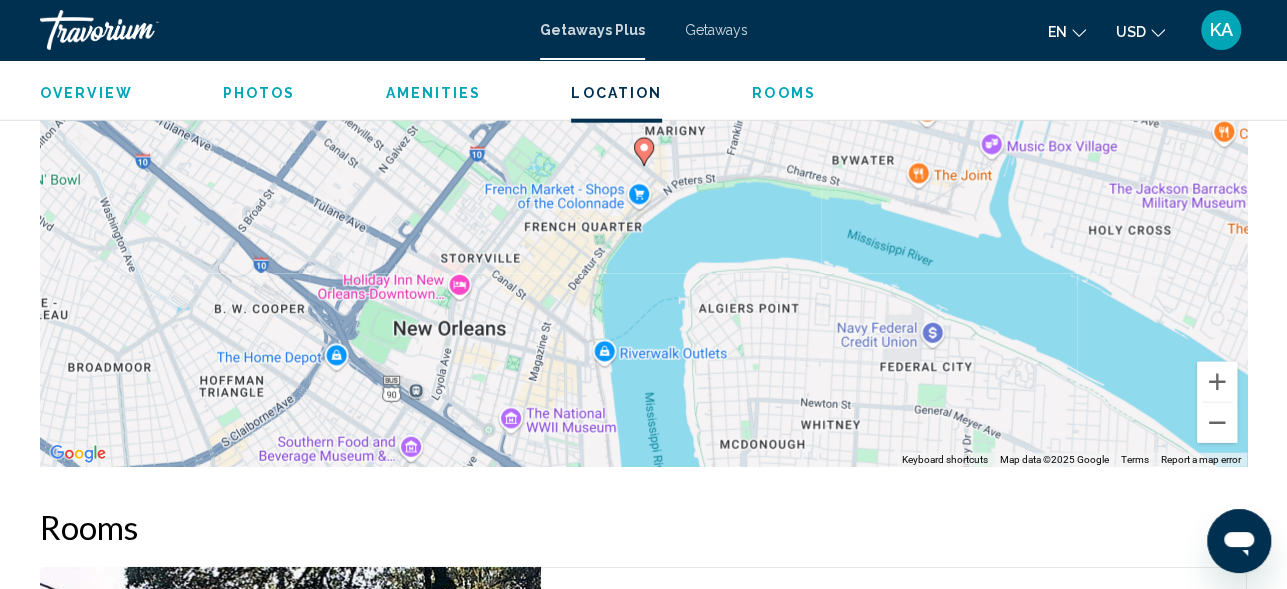 scroll, scrollTop: 2211, scrollLeft: 0, axis: vertical 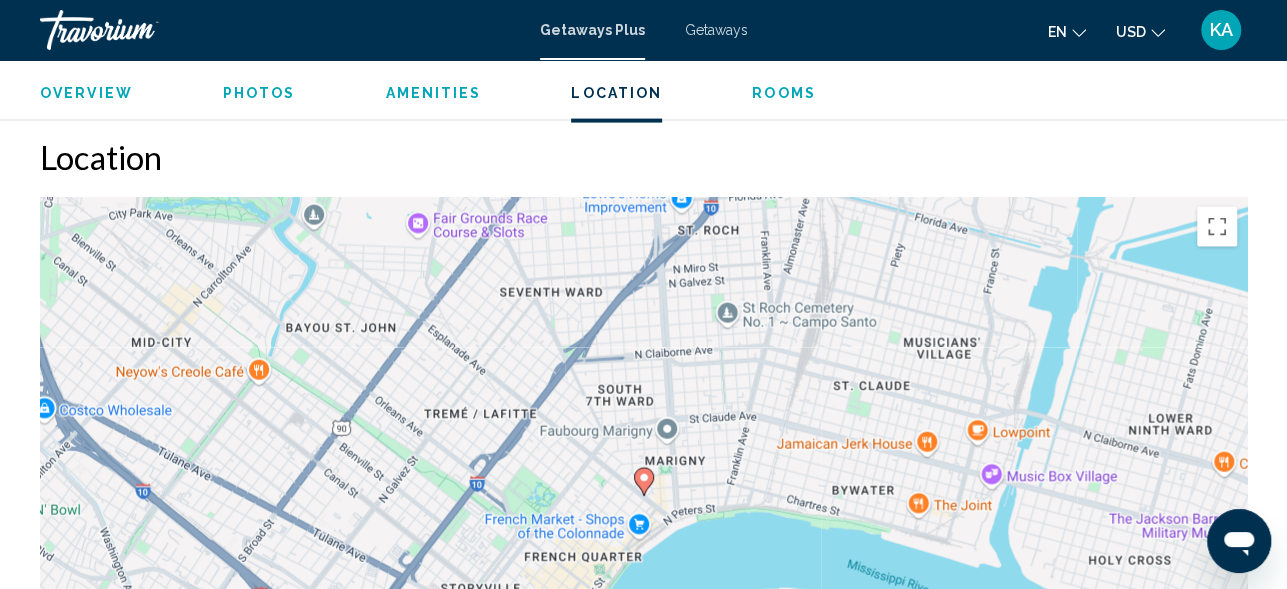 click on "Amenities" at bounding box center [433, 93] 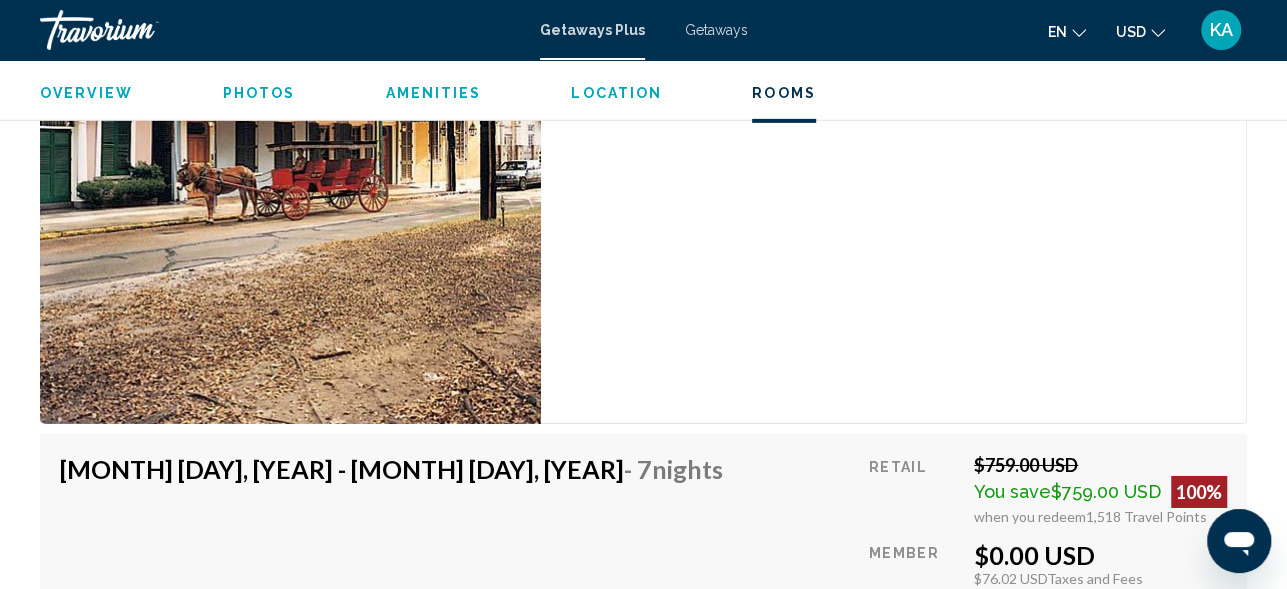 scroll, scrollTop: 3485, scrollLeft: 0, axis: vertical 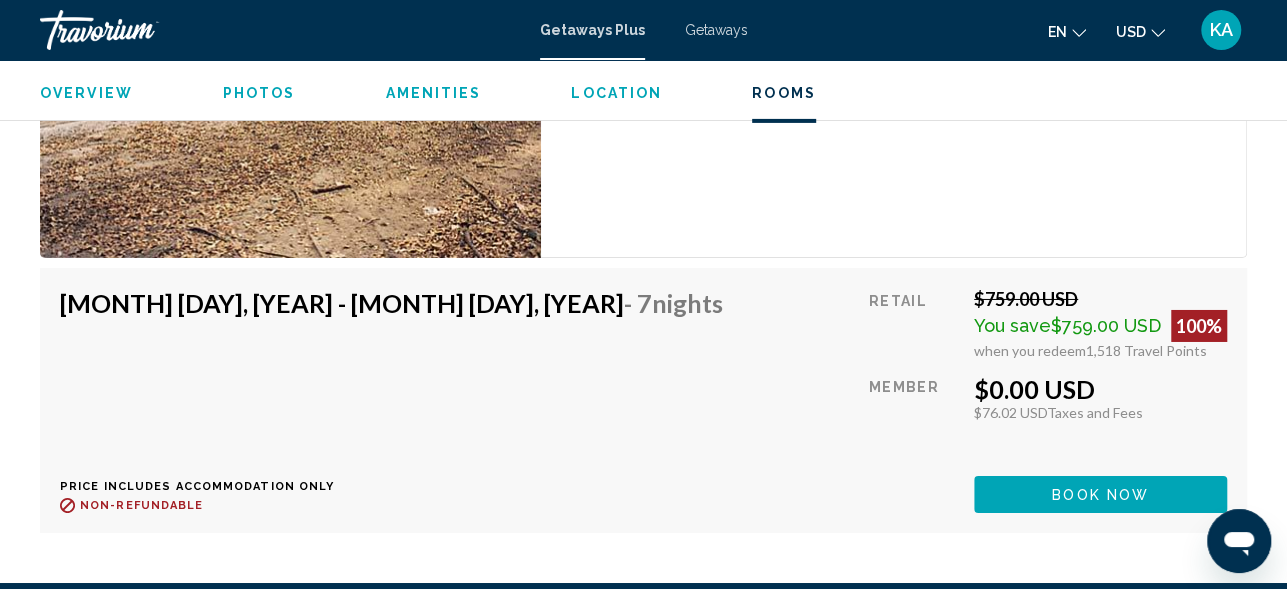 click at bounding box center [140, 30] 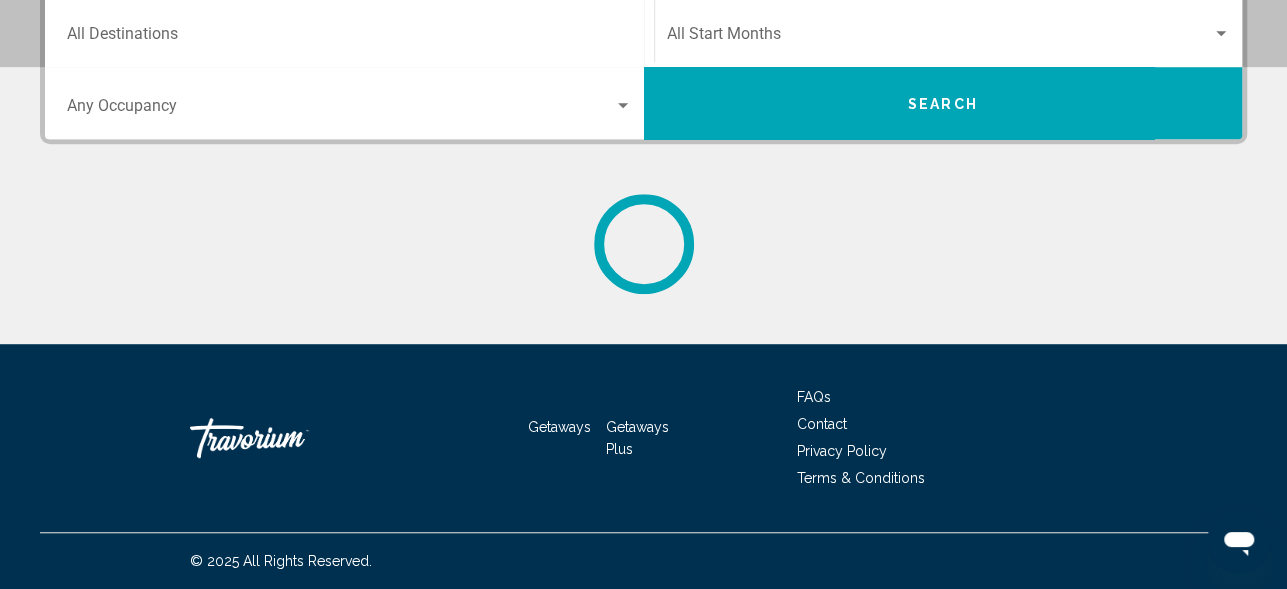 scroll, scrollTop: 0, scrollLeft: 0, axis: both 